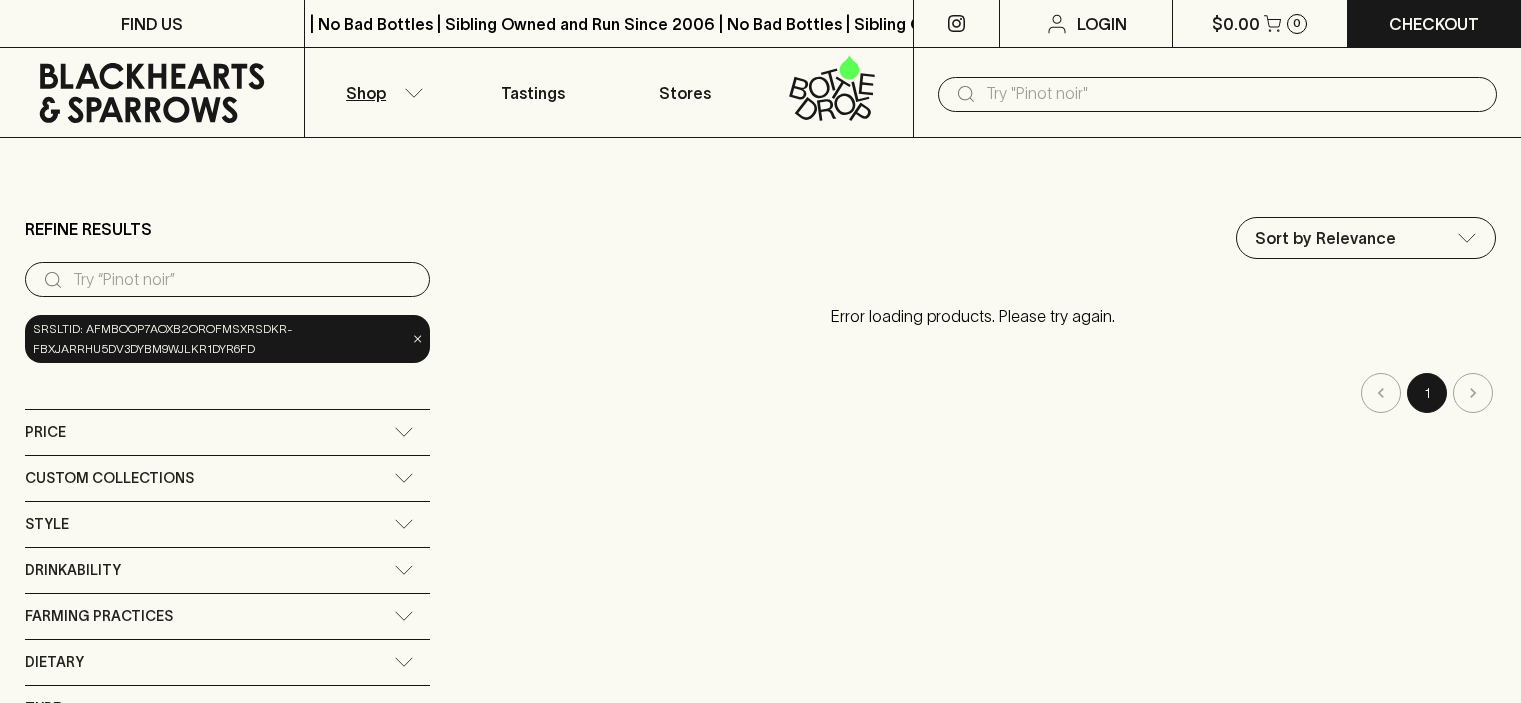 scroll, scrollTop: 0, scrollLeft: 0, axis: both 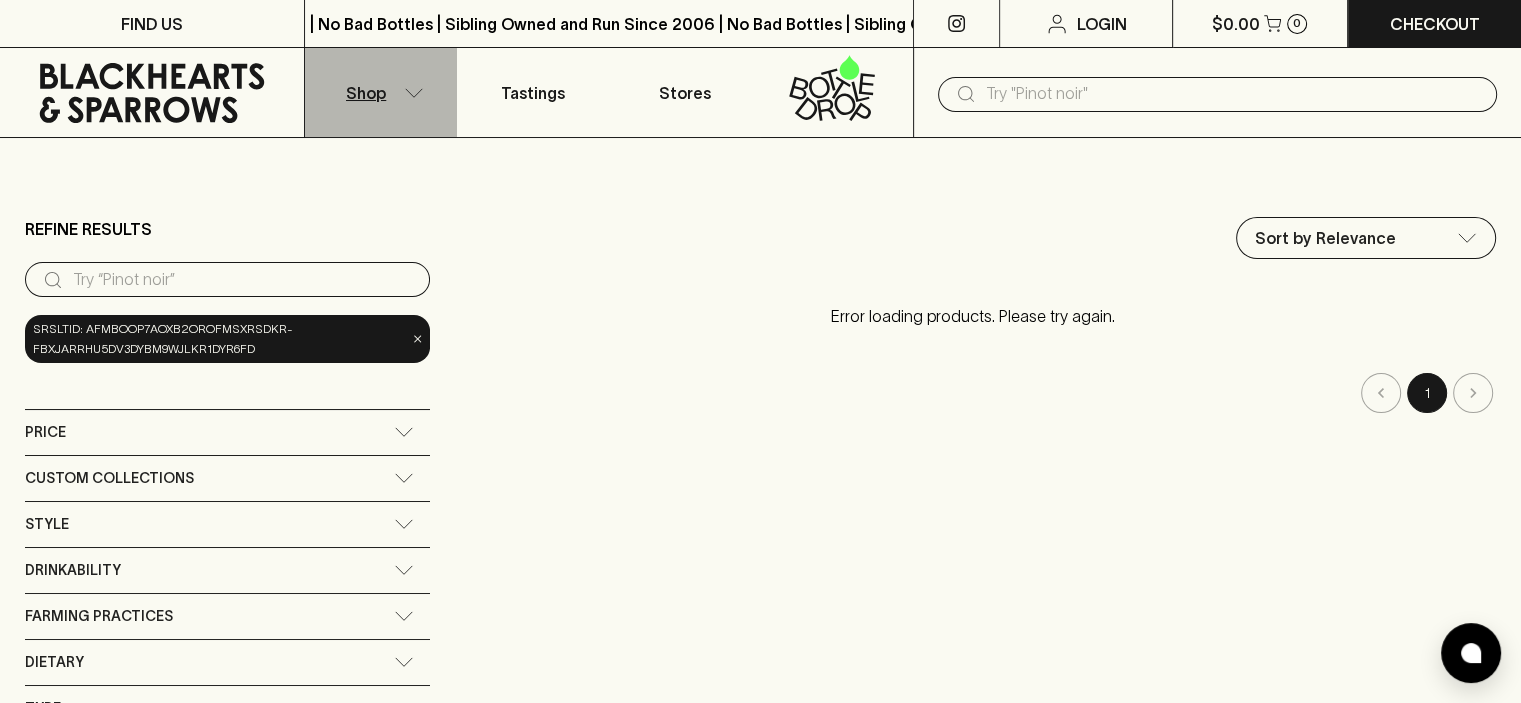 click on "Shop" at bounding box center [366, 93] 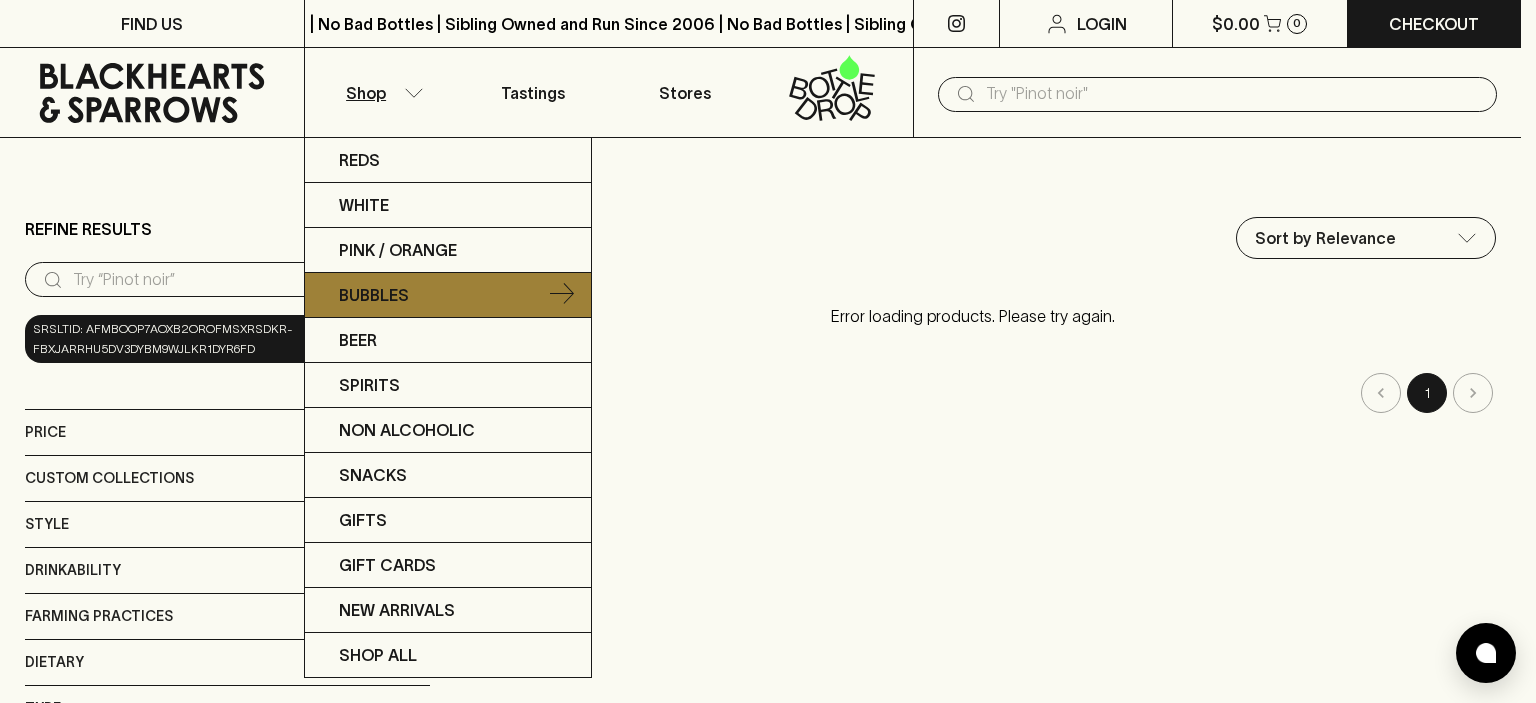 click on "Bubbles" at bounding box center (374, 295) 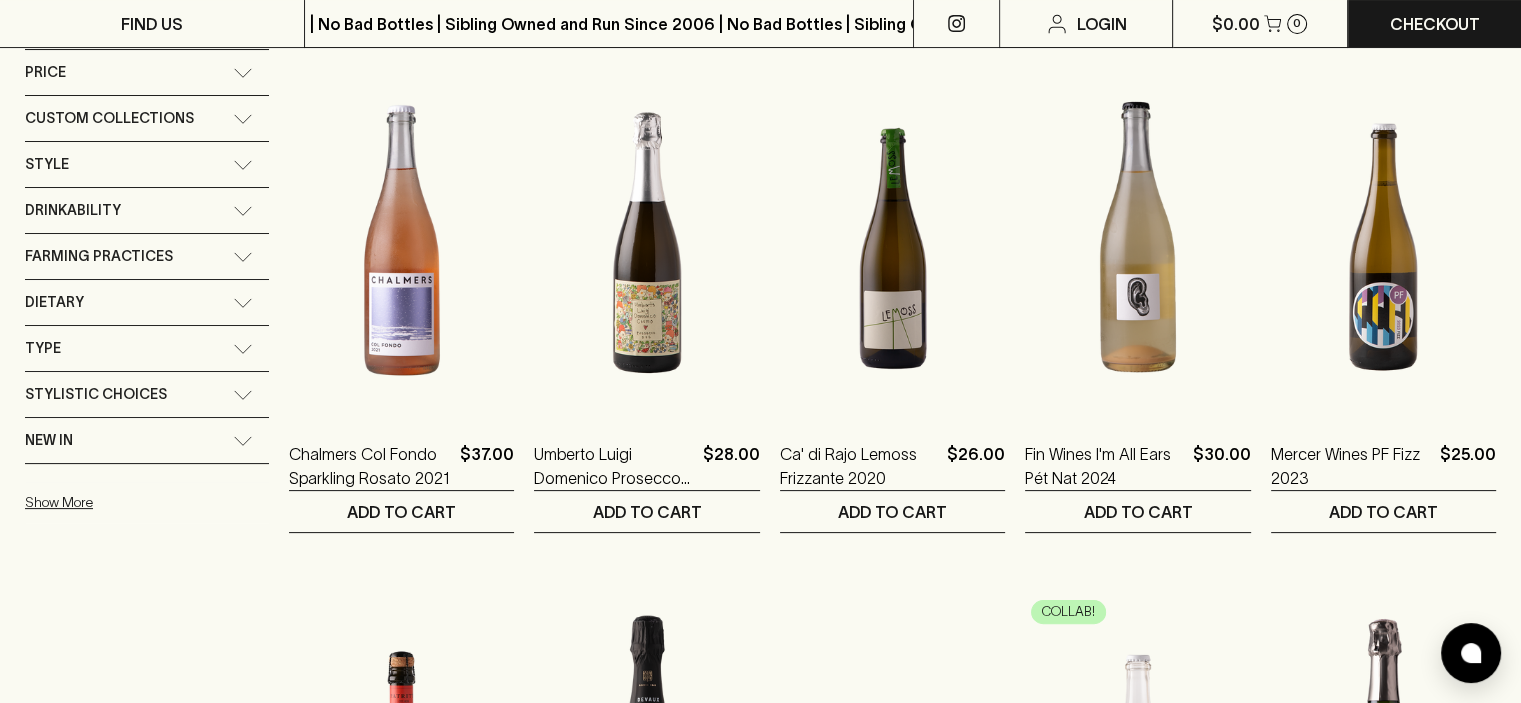 scroll, scrollTop: 346, scrollLeft: 0, axis: vertical 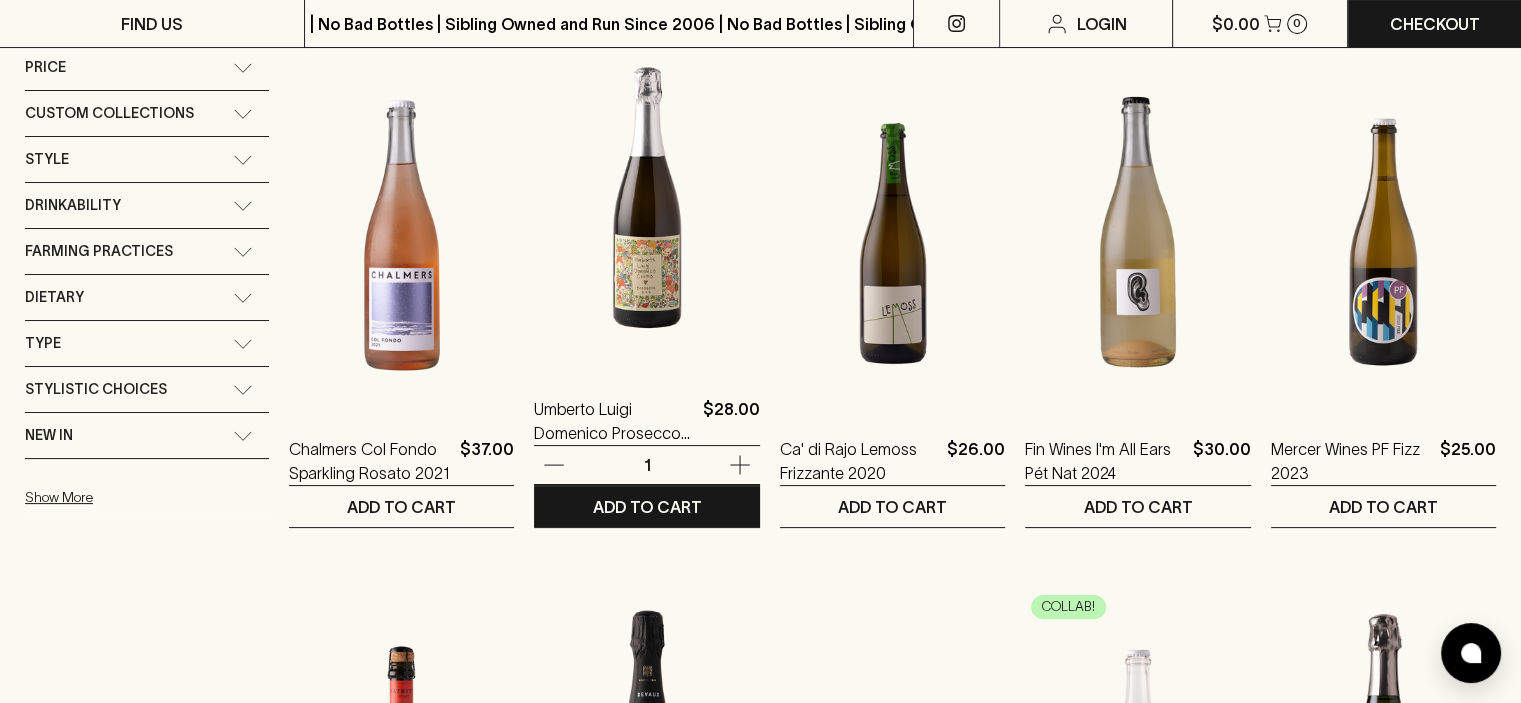 click at bounding box center [646, 192] 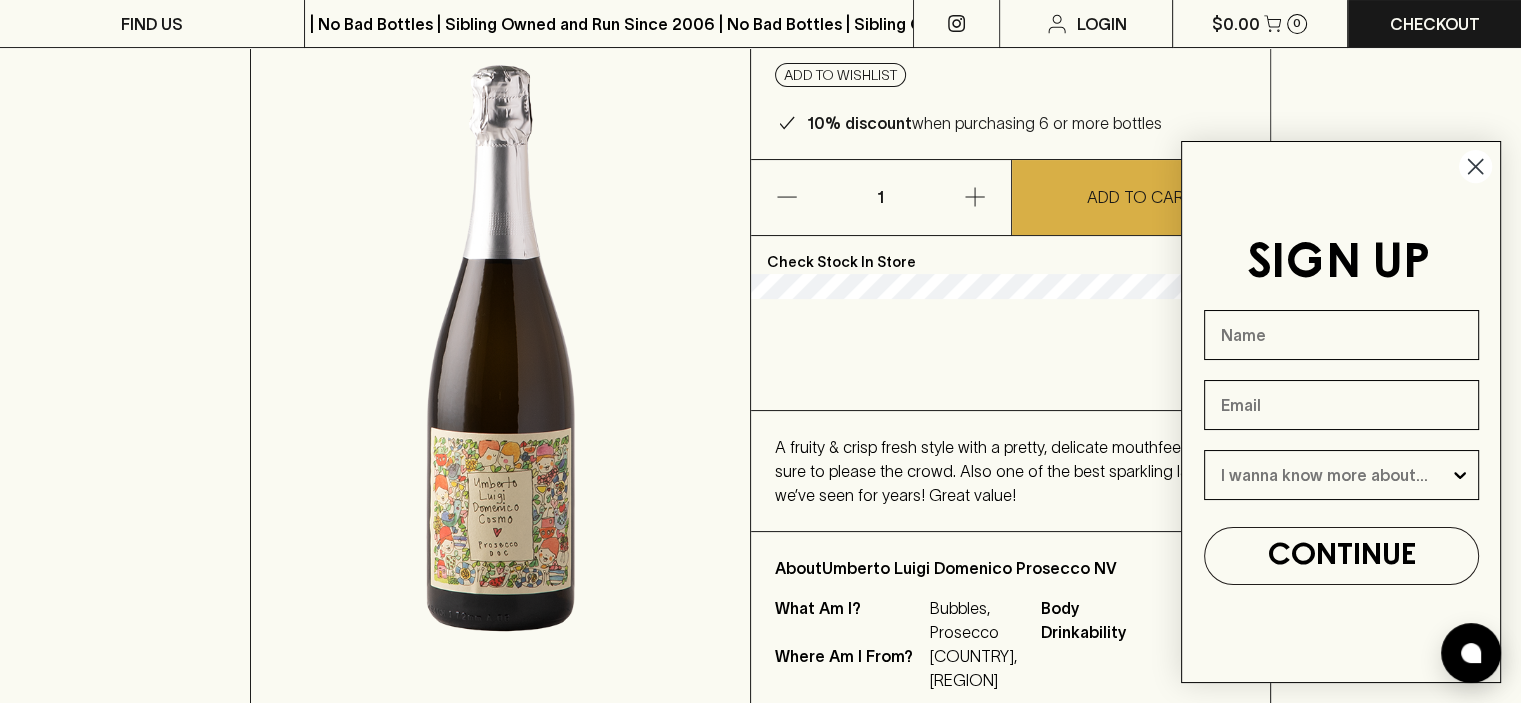 scroll, scrollTop: 246, scrollLeft: 0, axis: vertical 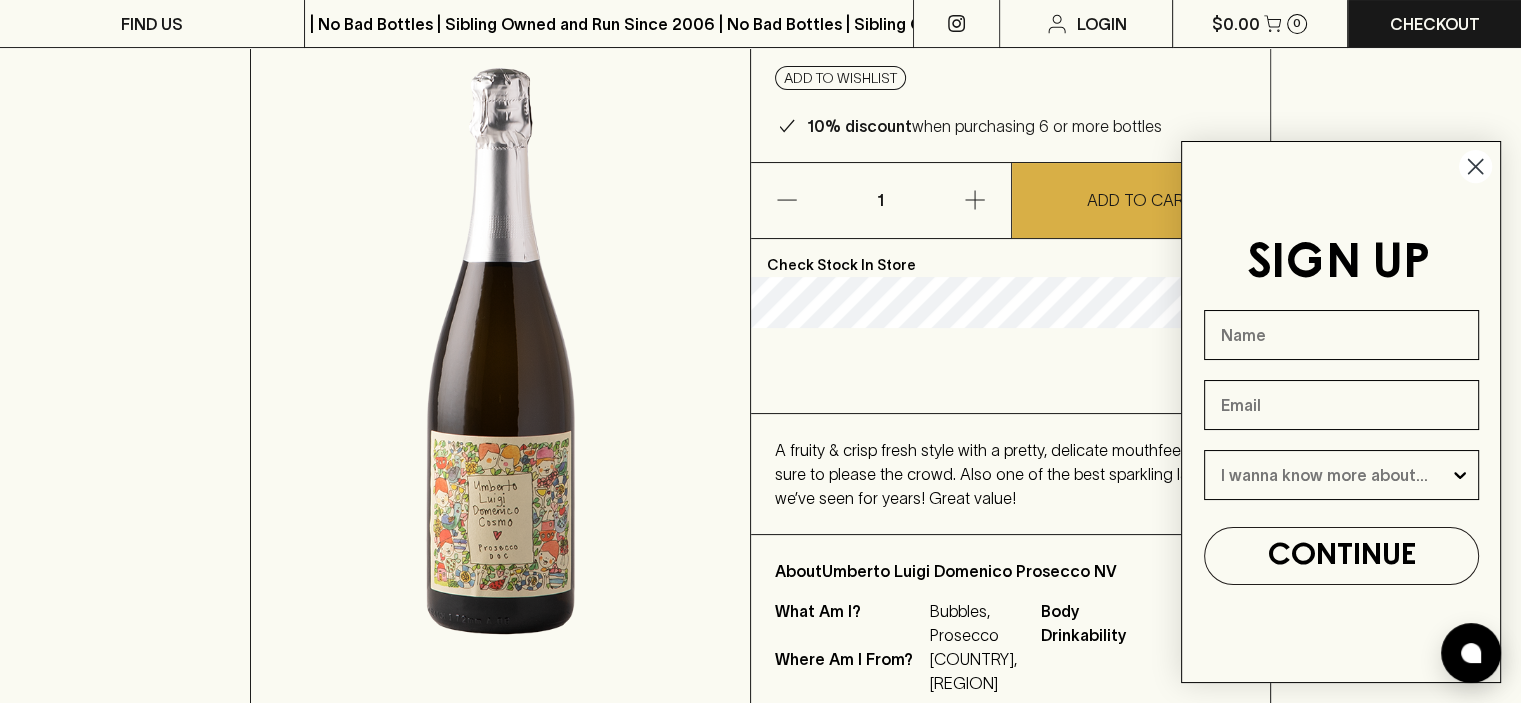 click 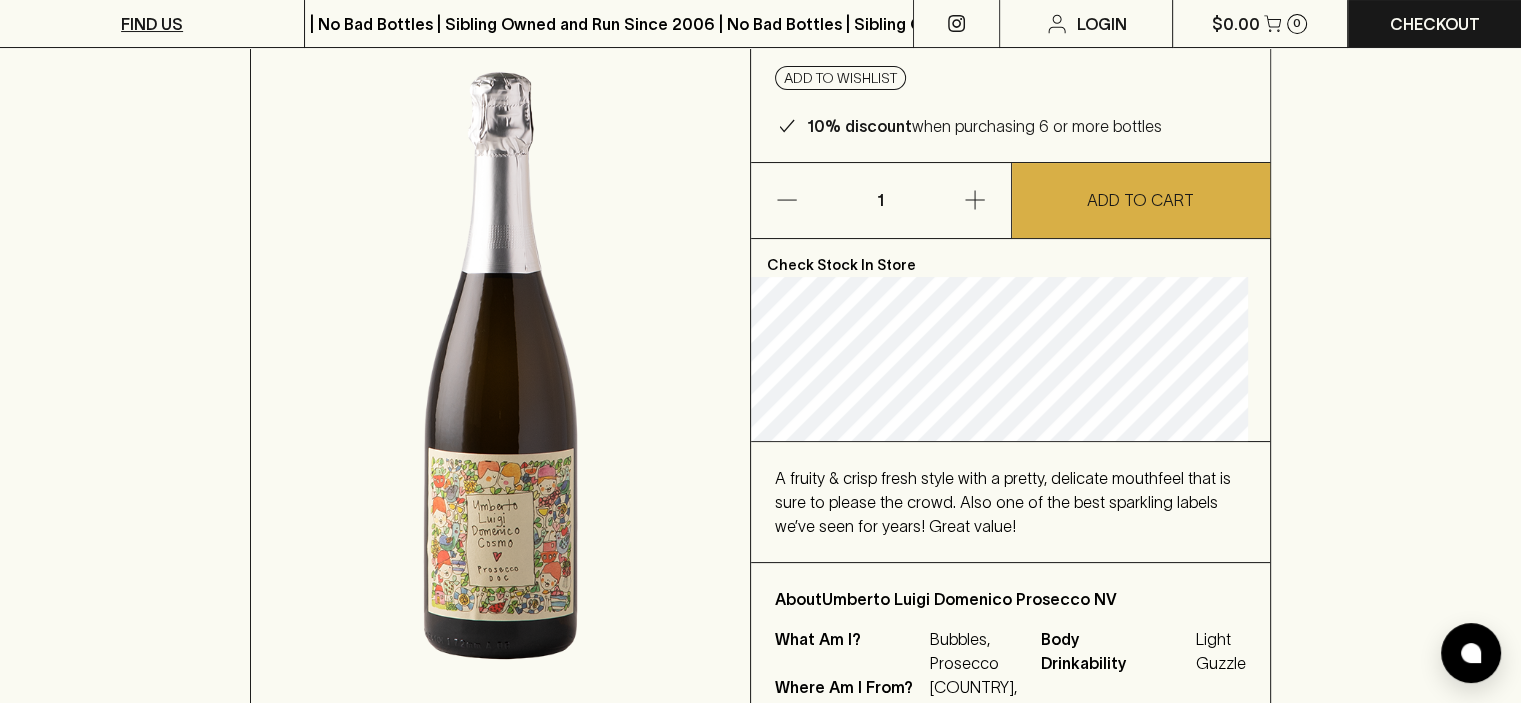 scroll, scrollTop: 0, scrollLeft: 0, axis: both 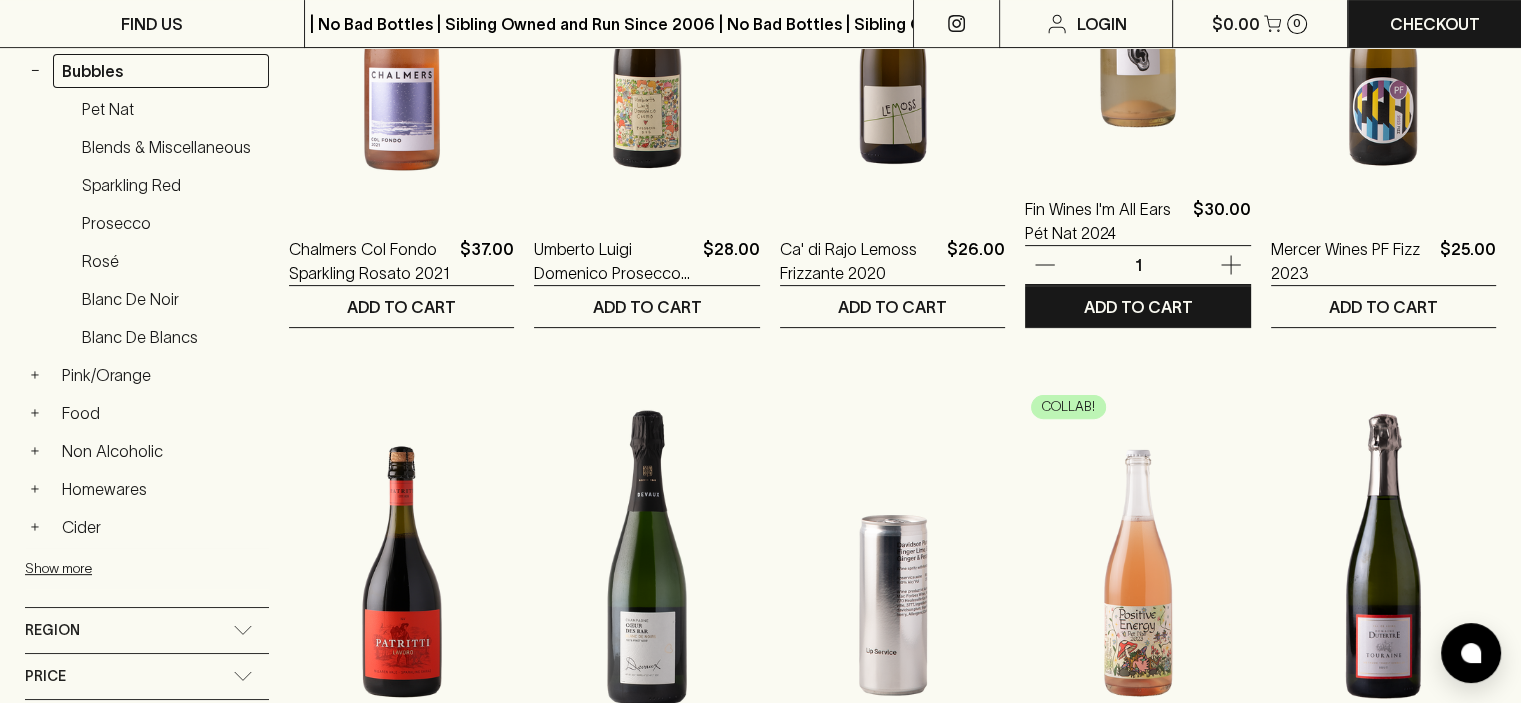 click on "Fin Wines I'm All Ears Pét Nat [YEAR] $[PRICE] 1 ADD TO CART" at bounding box center [1137, 72] 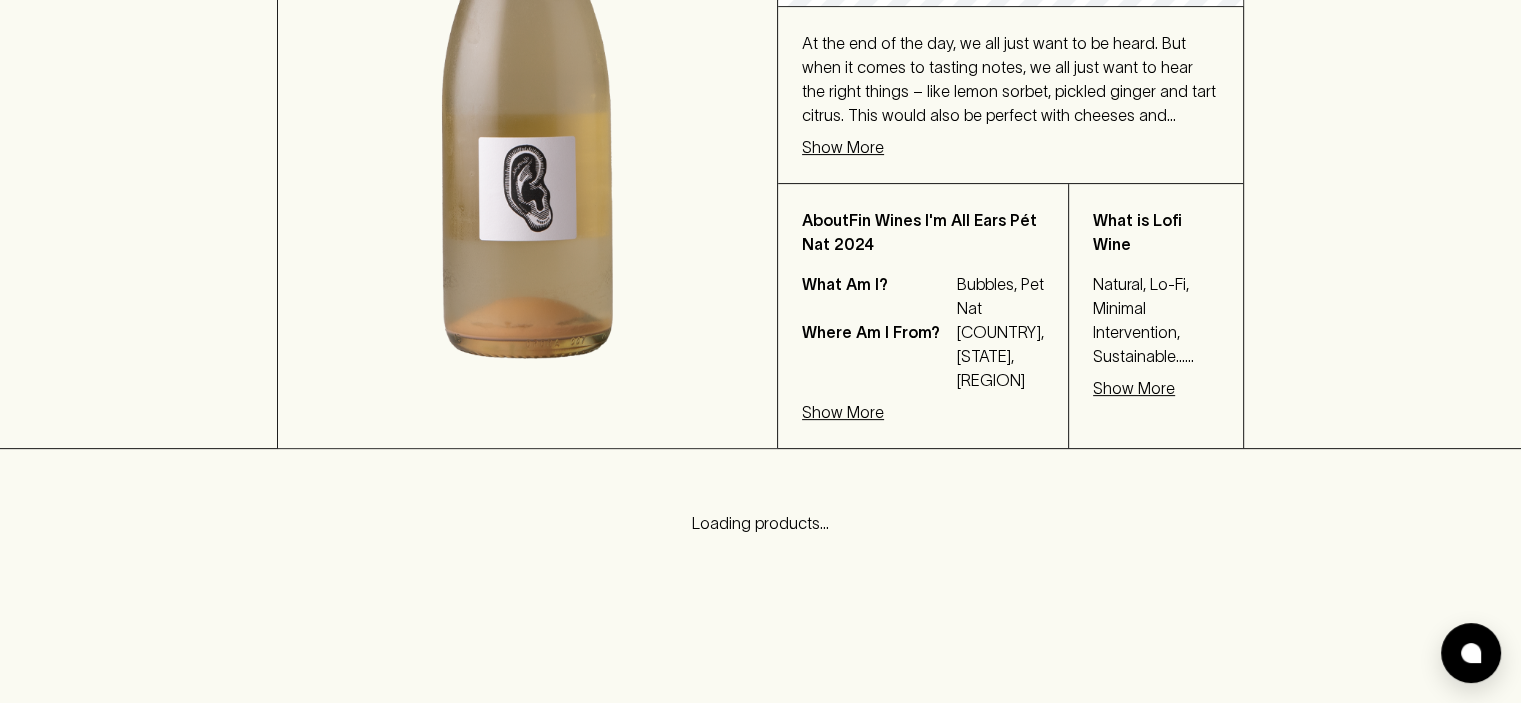 scroll, scrollTop: 0, scrollLeft: 0, axis: both 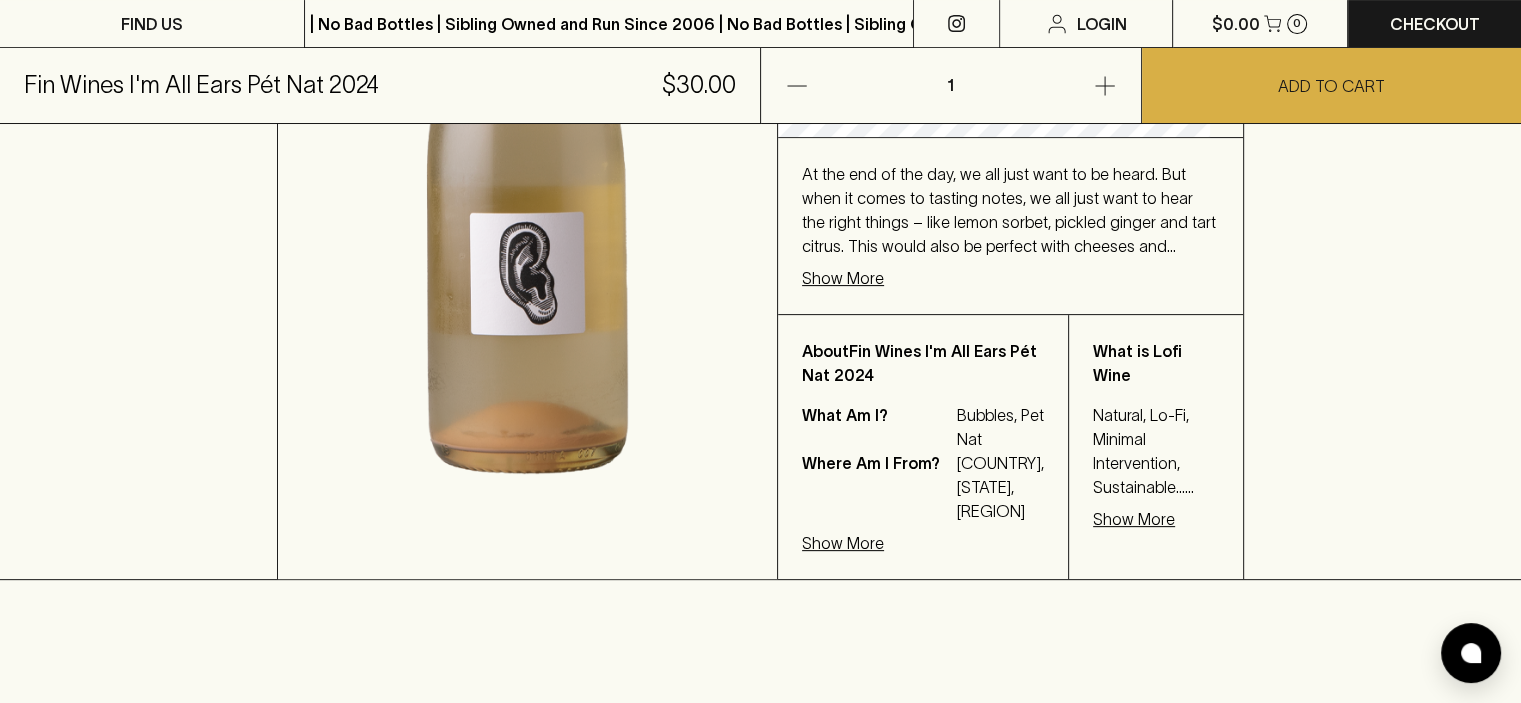 click on "Show More" at bounding box center [843, 543] 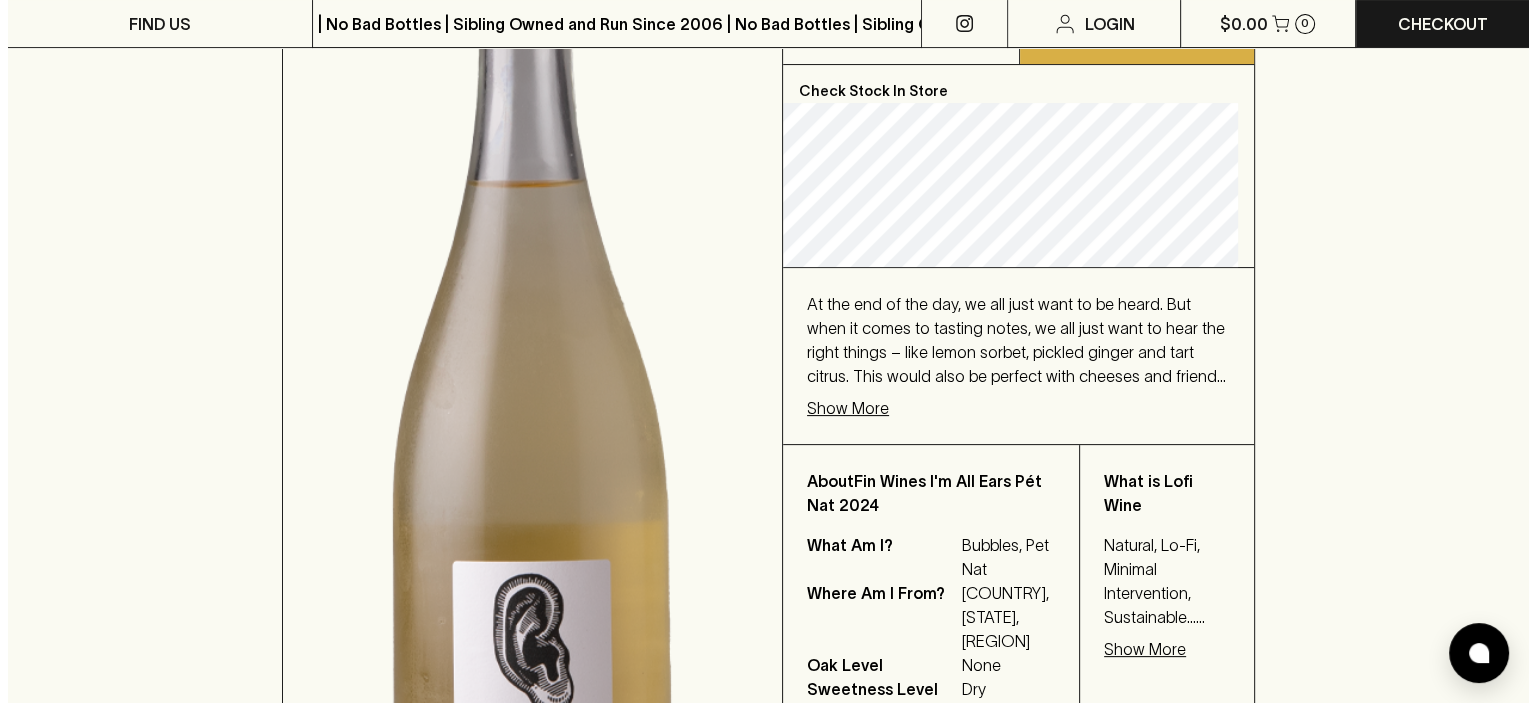 scroll, scrollTop: 422, scrollLeft: 0, axis: vertical 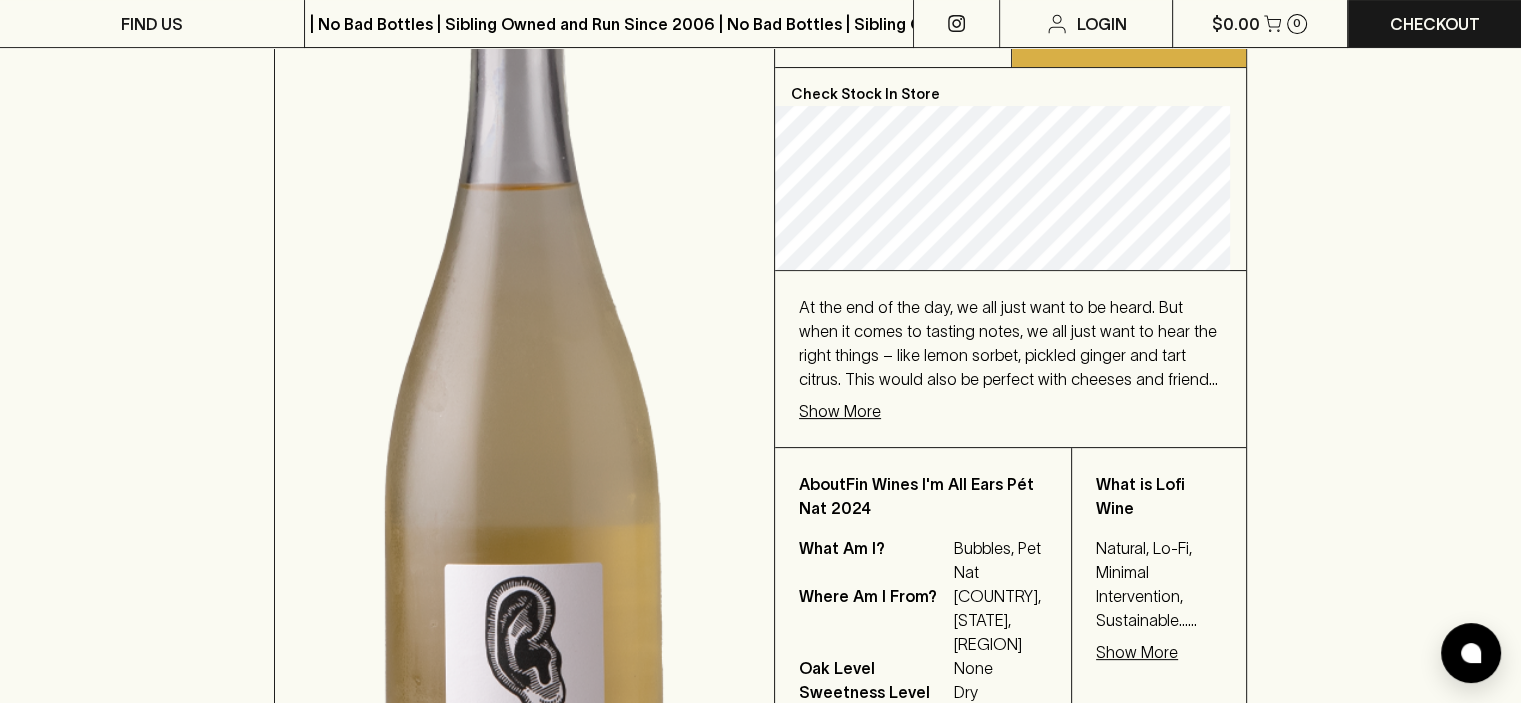 click on "Show More" at bounding box center (840, 411) 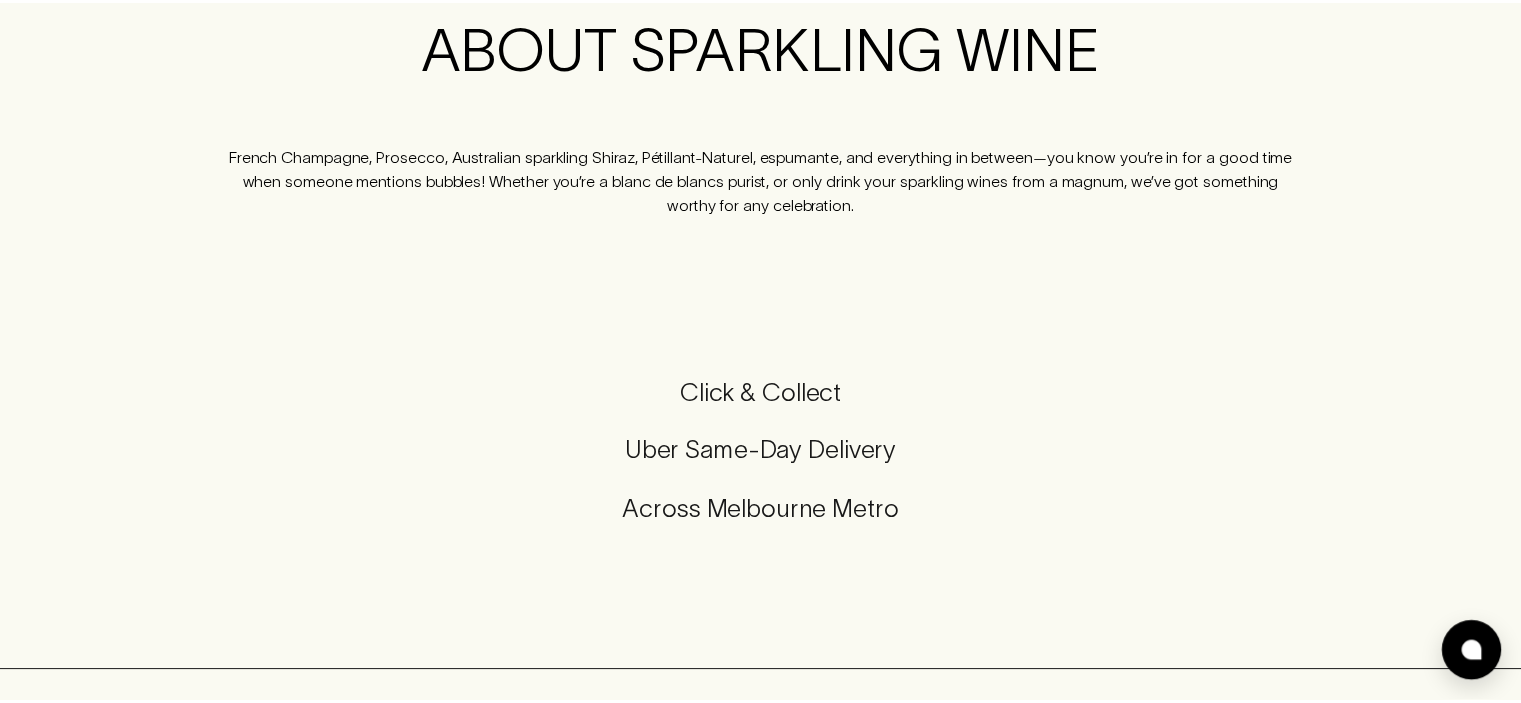 scroll, scrollTop: 0, scrollLeft: 0, axis: both 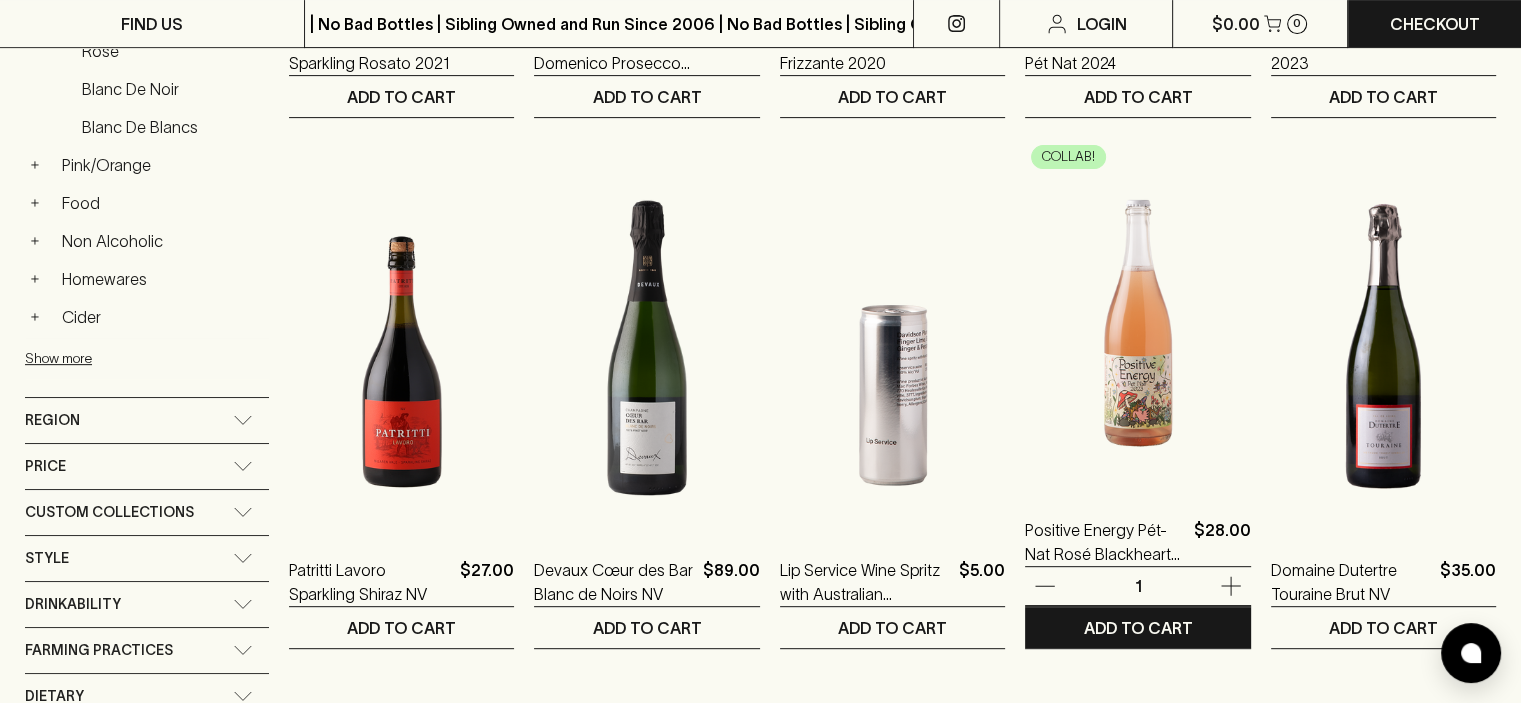 click at bounding box center (1137, 313) 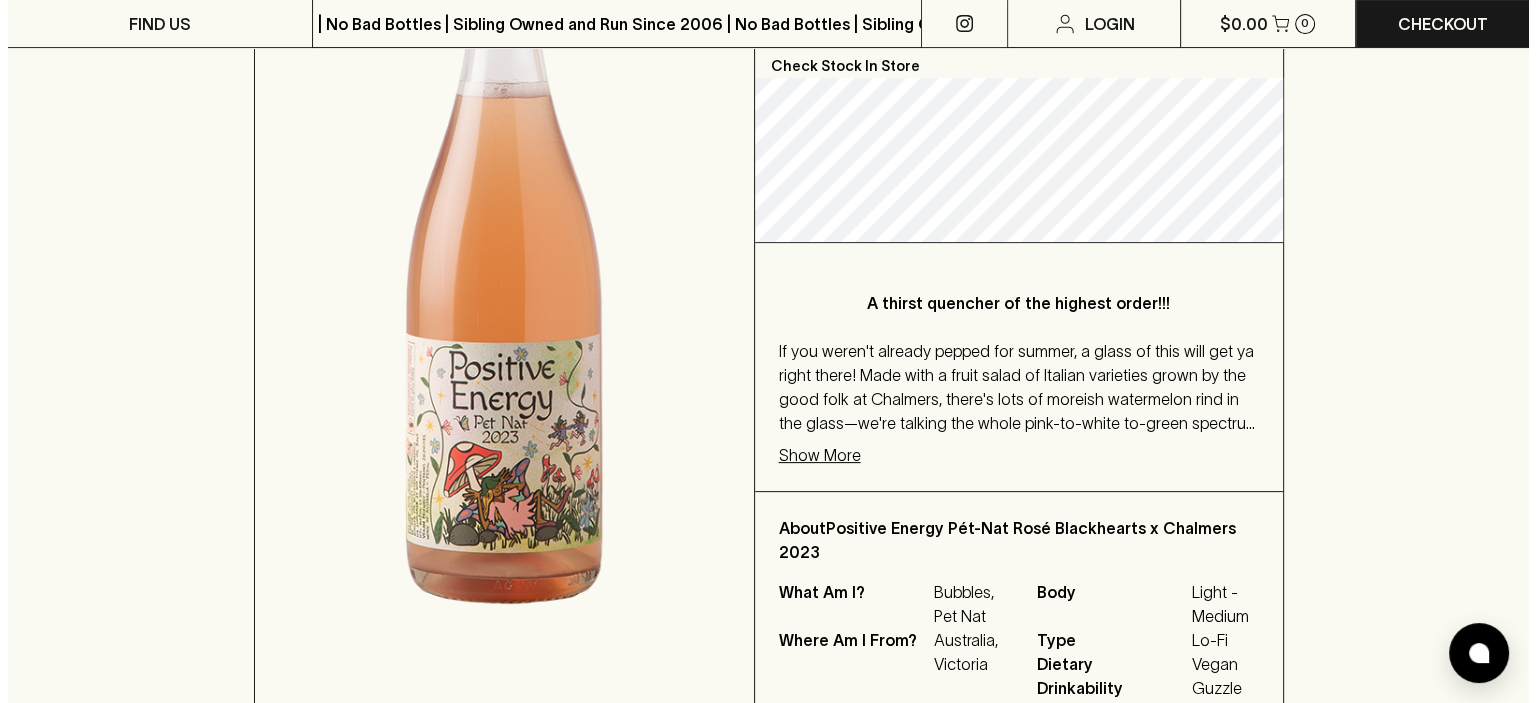 scroll, scrollTop: 500, scrollLeft: 0, axis: vertical 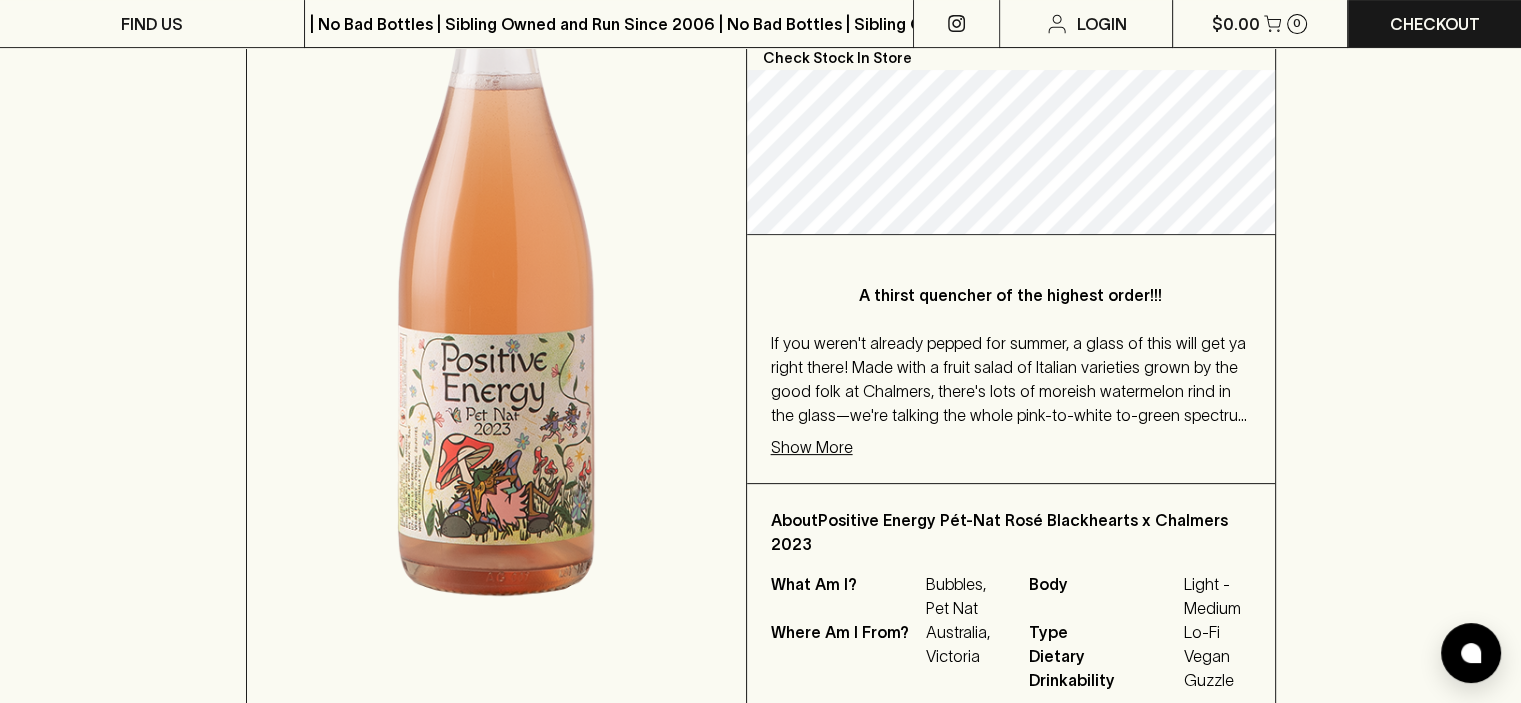 click on "Show More" at bounding box center [812, 447] 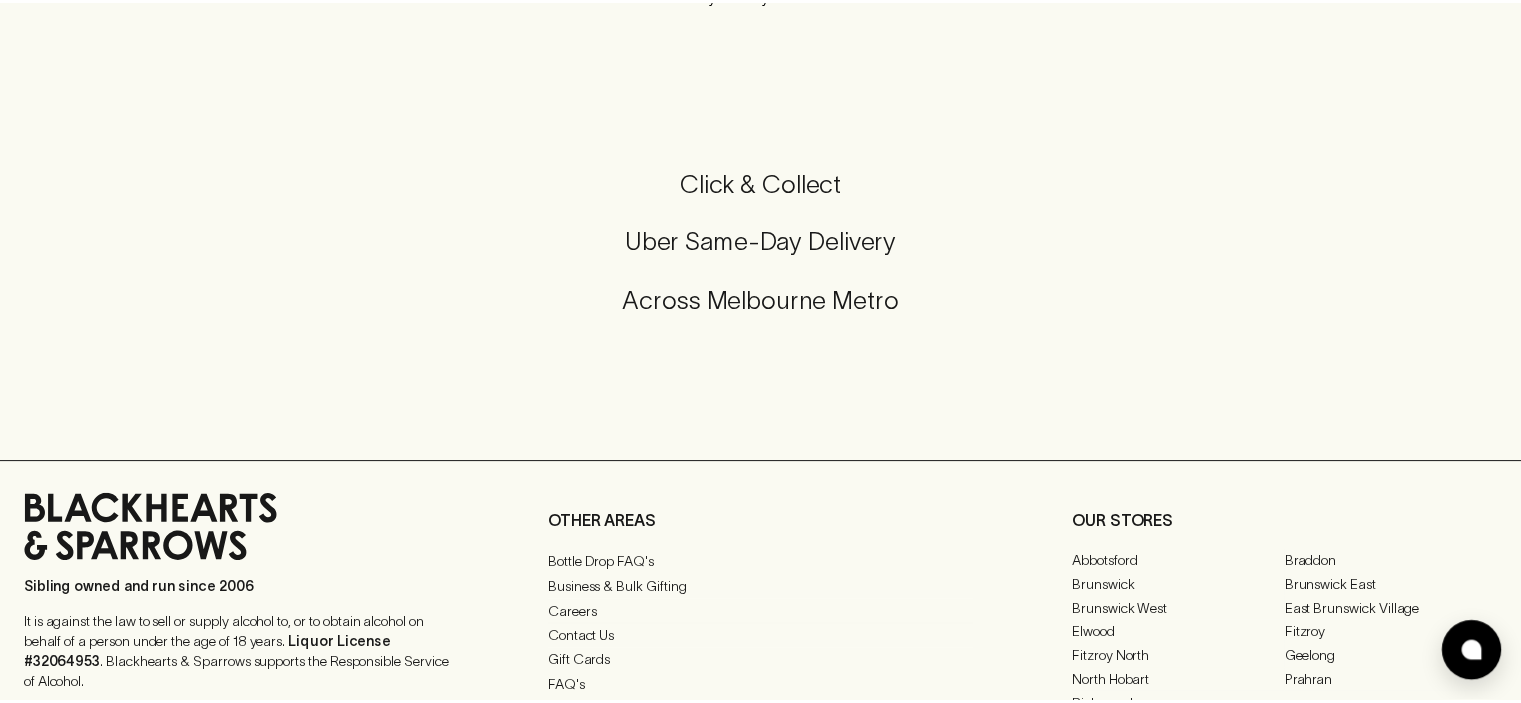 scroll, scrollTop: 0, scrollLeft: 0, axis: both 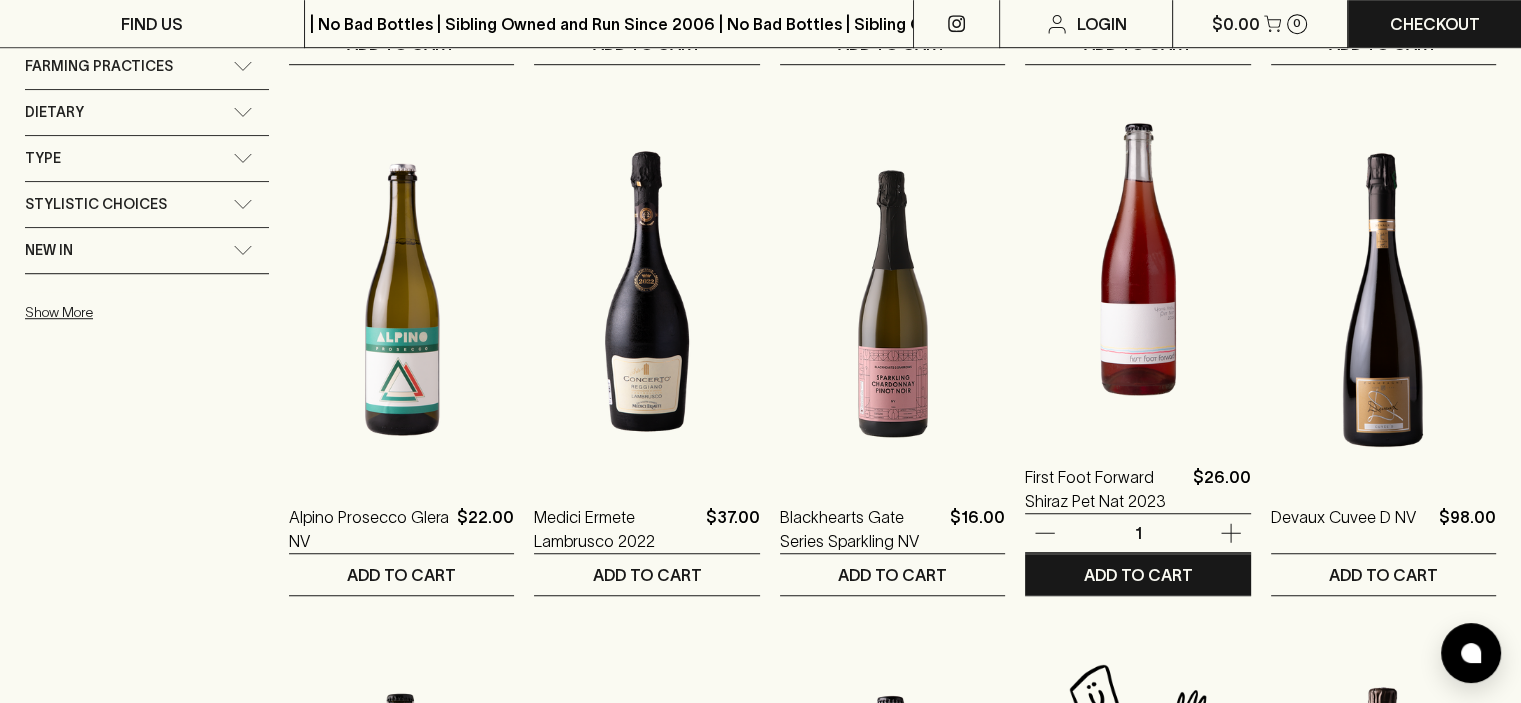 click at bounding box center (1137, 260) 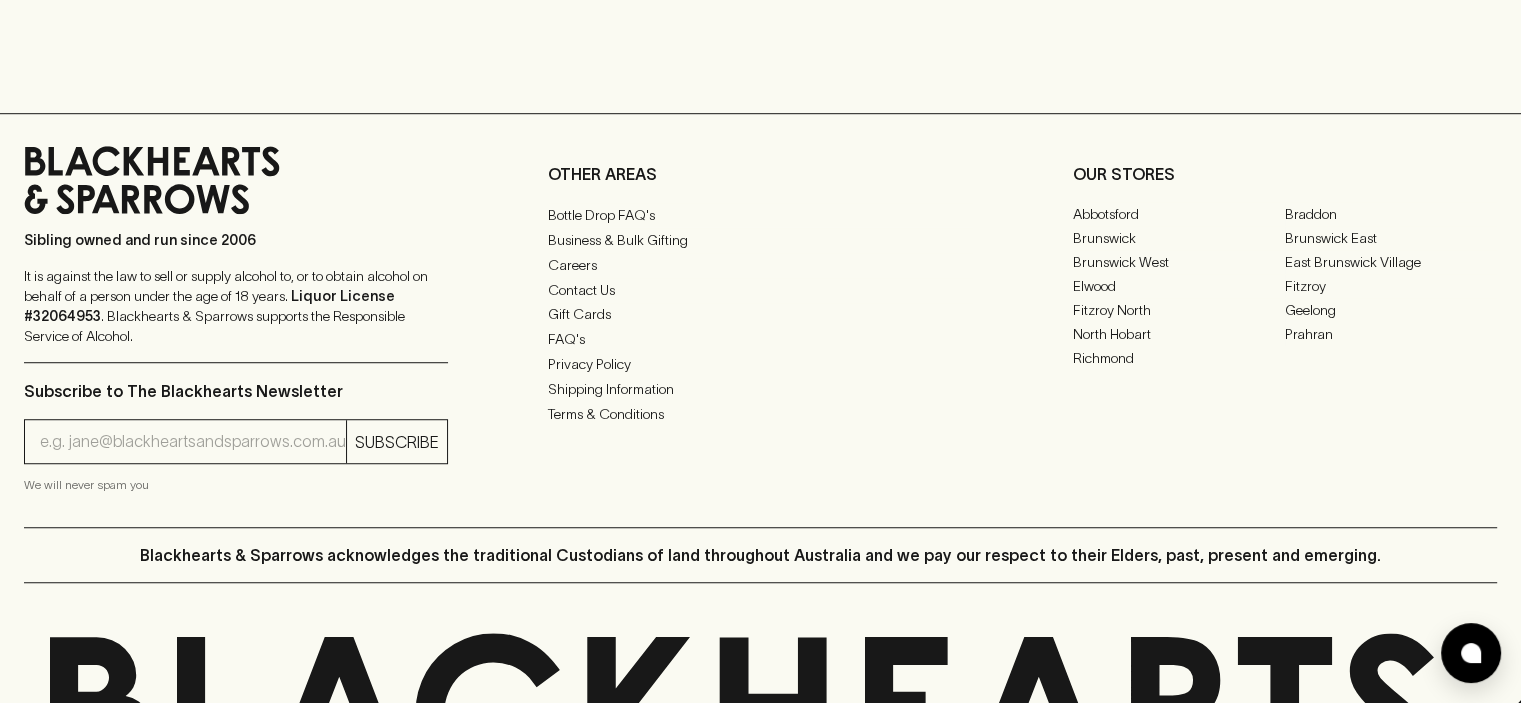 scroll, scrollTop: 0, scrollLeft: 0, axis: both 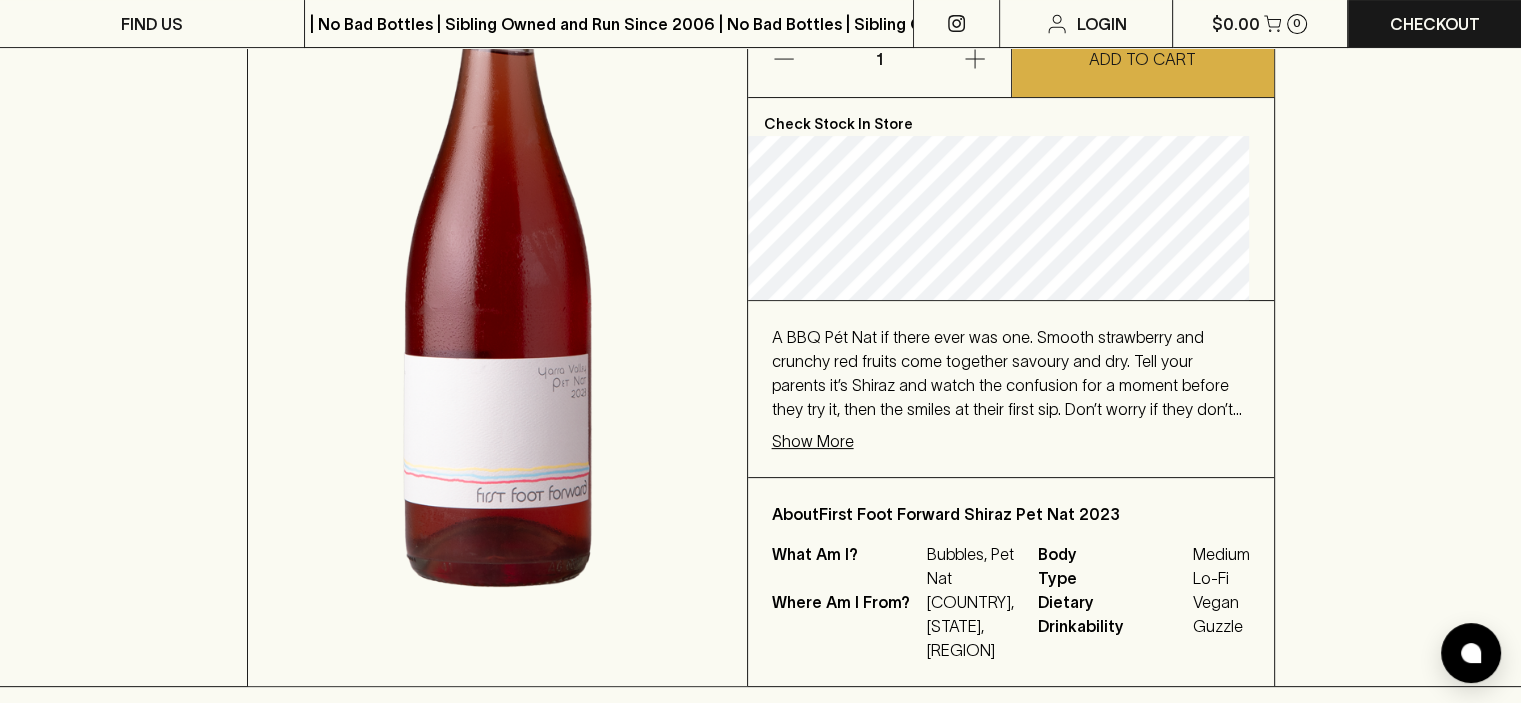 click on "Show More" at bounding box center [813, 441] 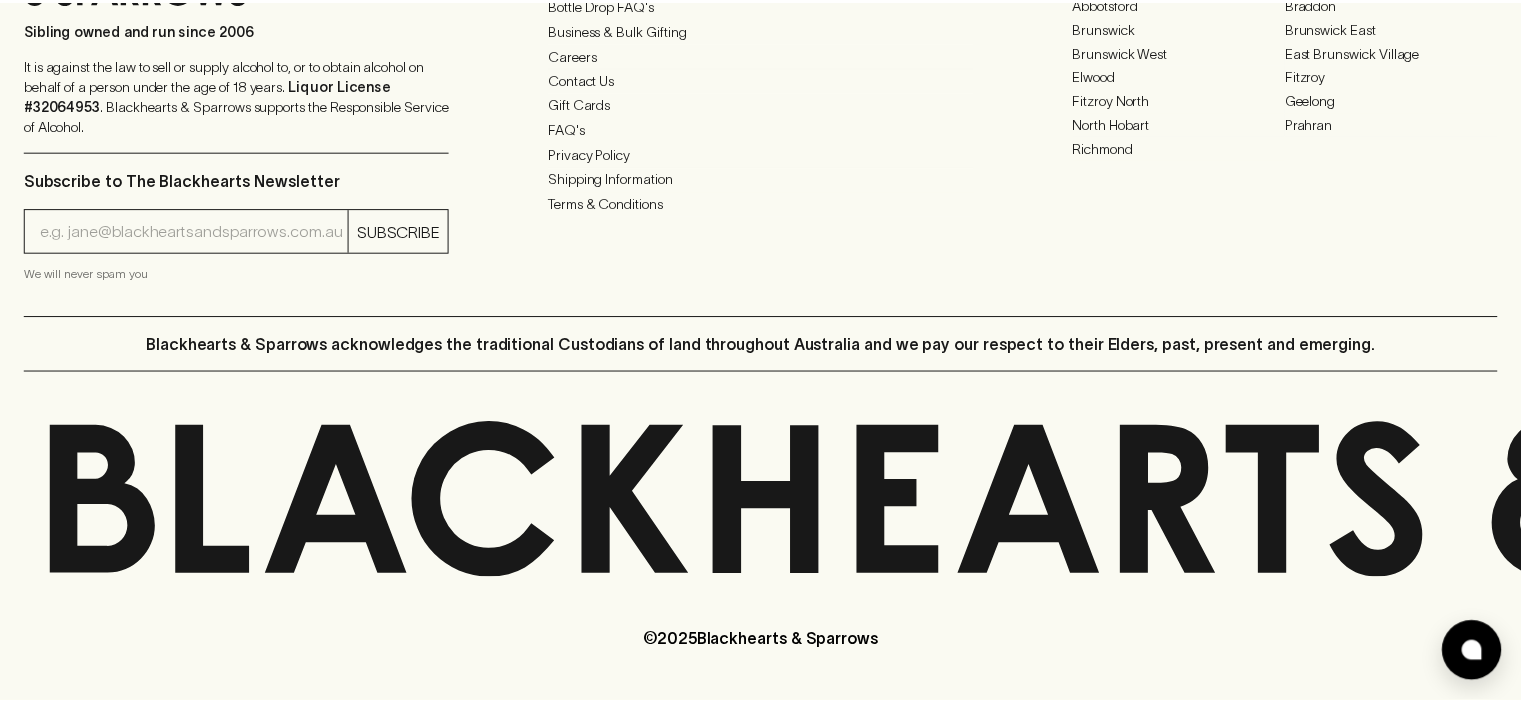 scroll, scrollTop: 0, scrollLeft: 0, axis: both 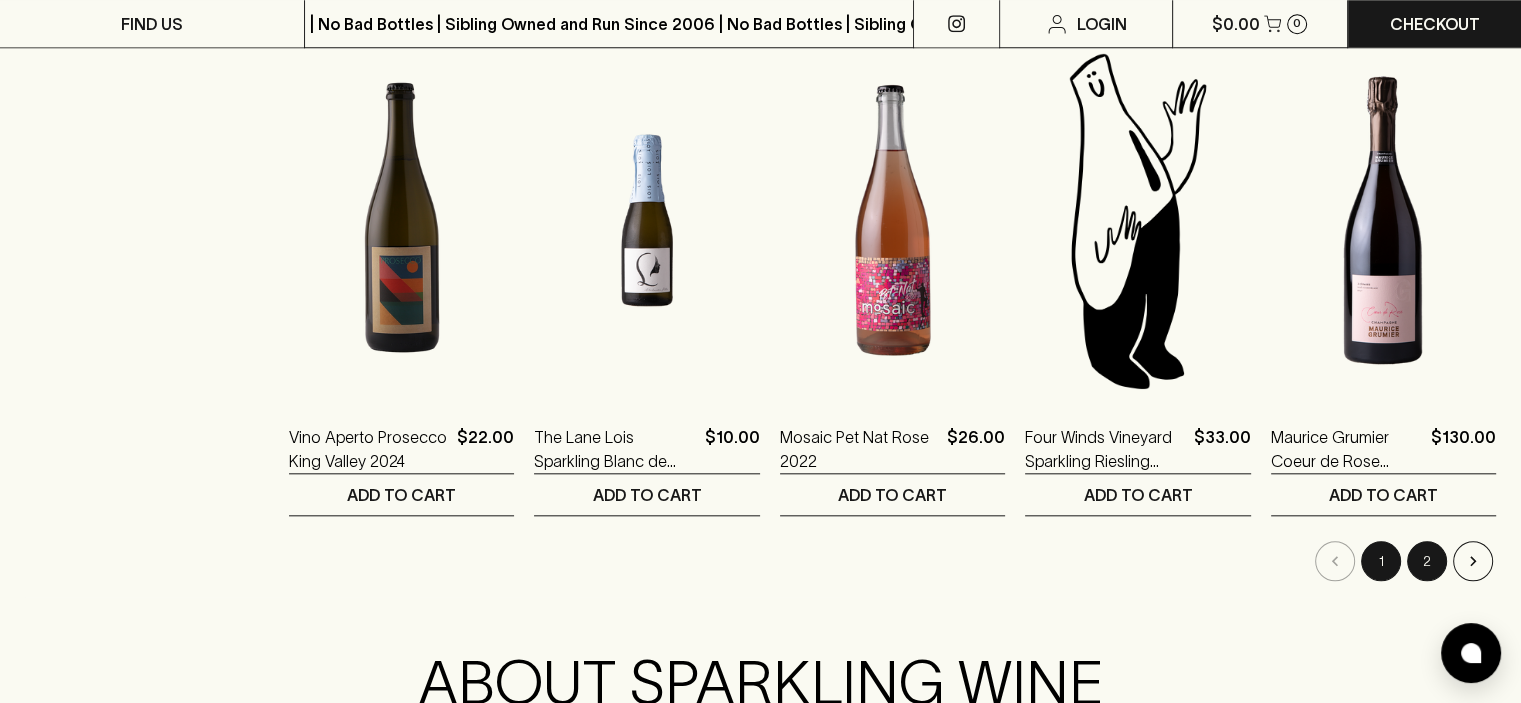 click on "2" at bounding box center (1427, 561) 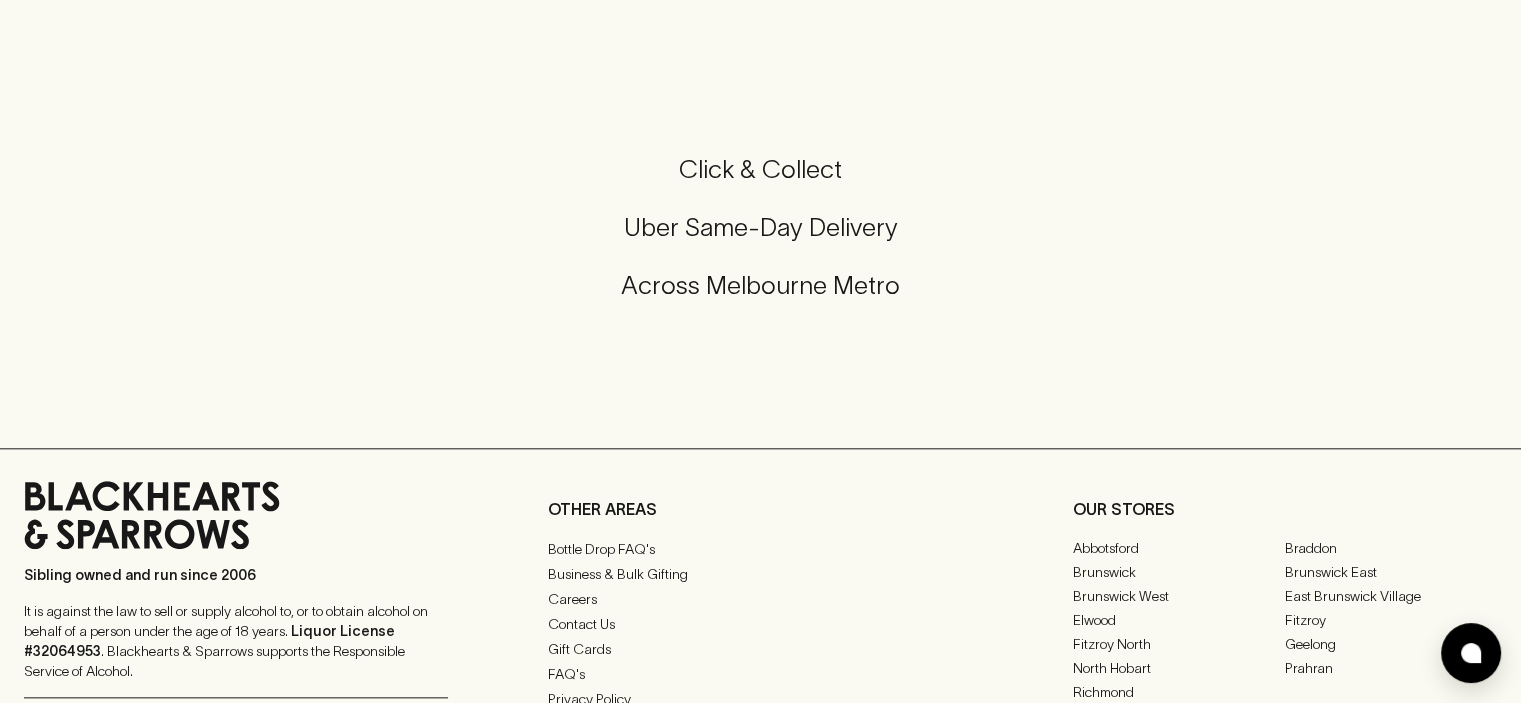 scroll, scrollTop: 0, scrollLeft: 0, axis: both 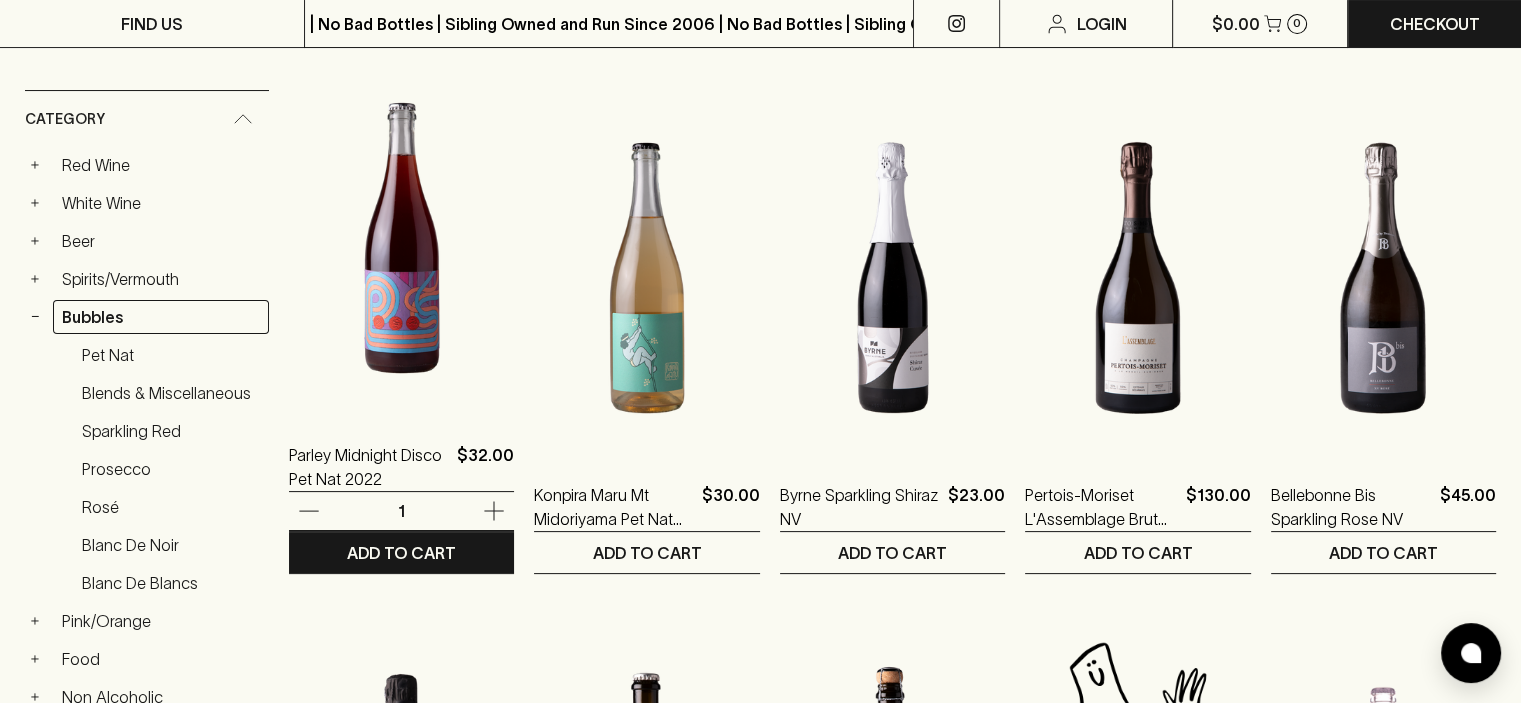 click at bounding box center [401, 238] 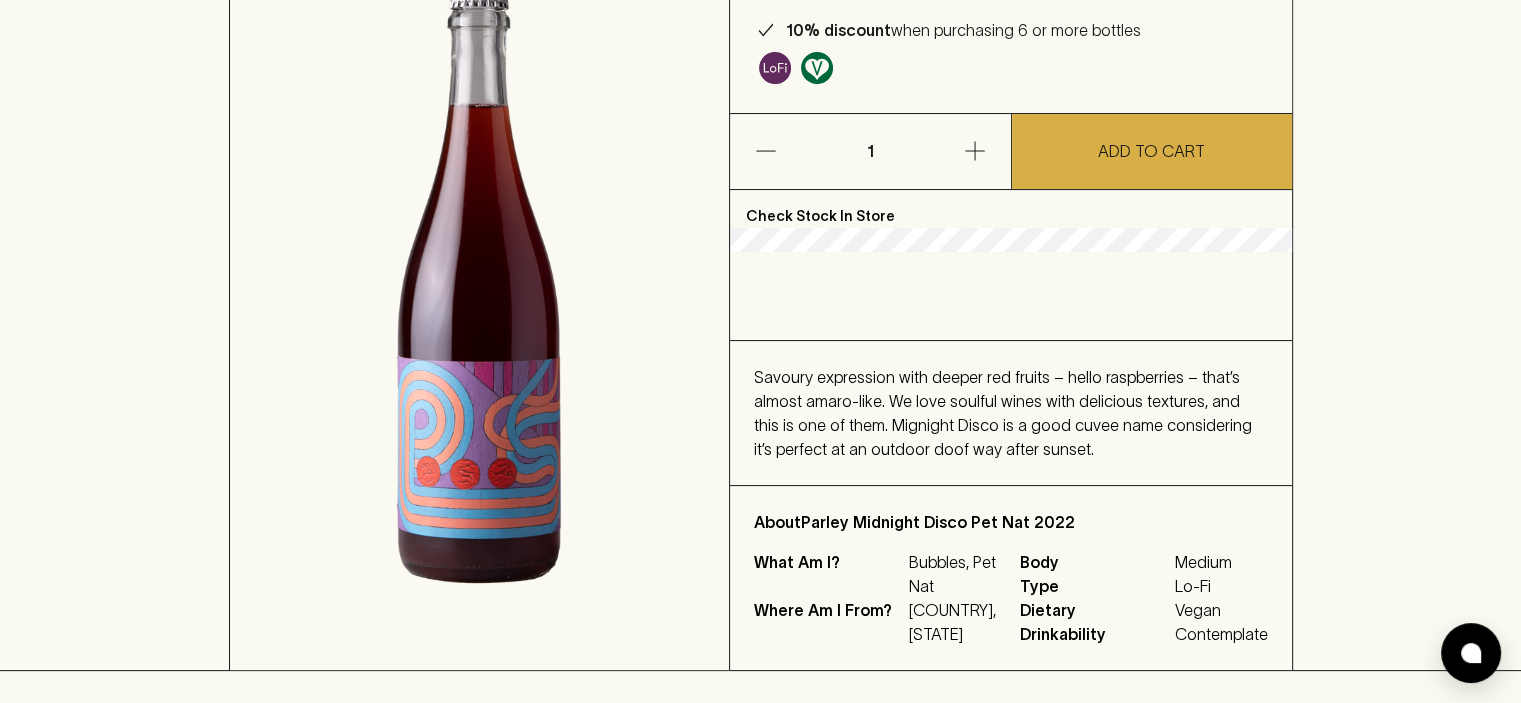 scroll, scrollTop: 0, scrollLeft: 0, axis: both 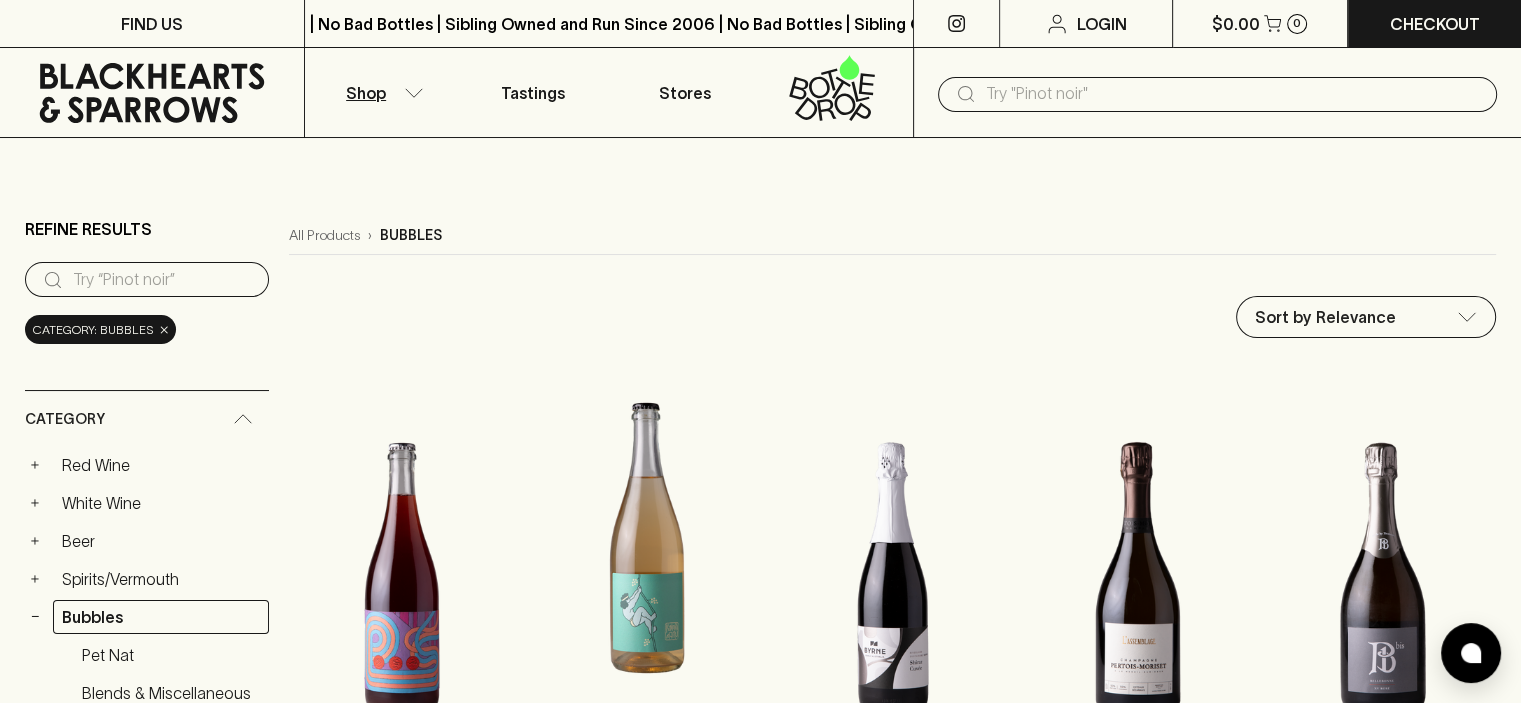 click at bounding box center (646, 538) 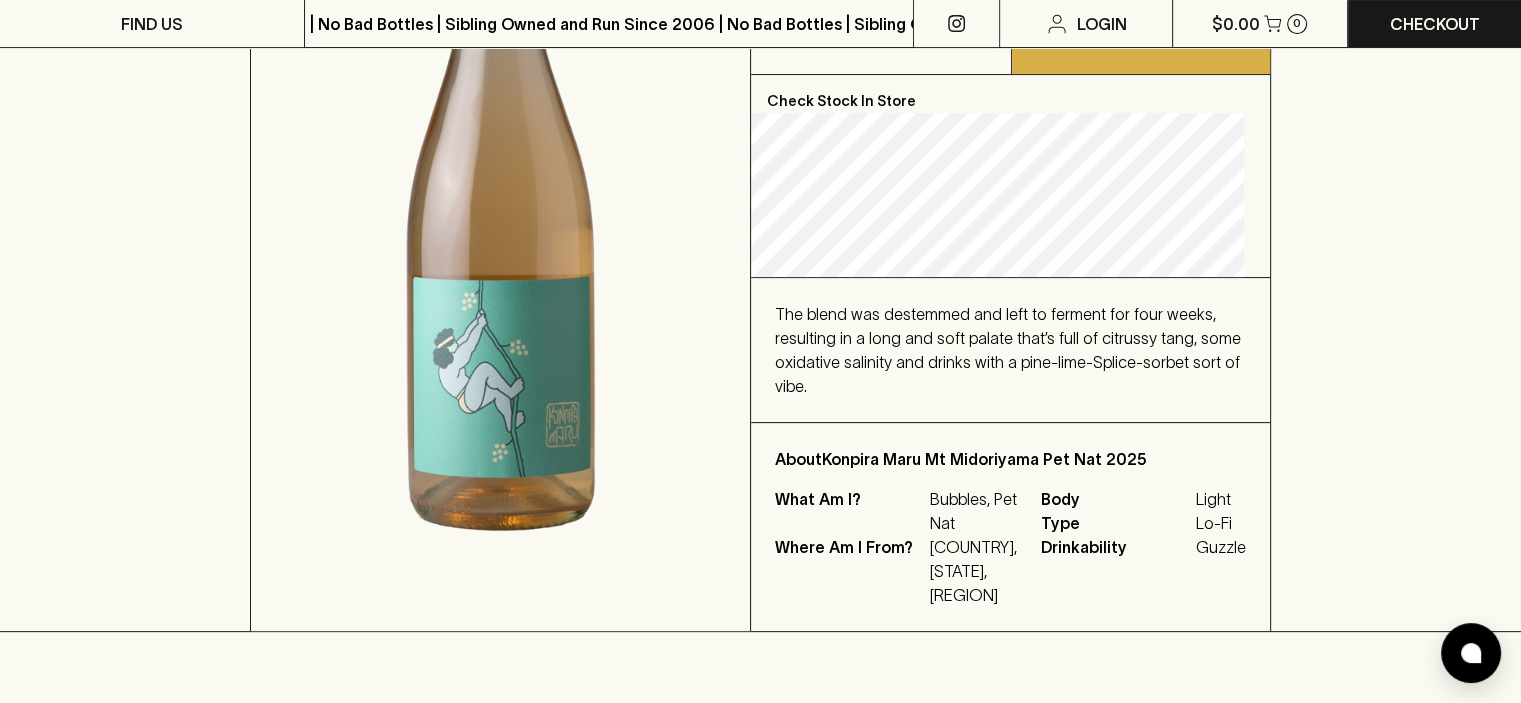 scroll, scrollTop: 452, scrollLeft: 0, axis: vertical 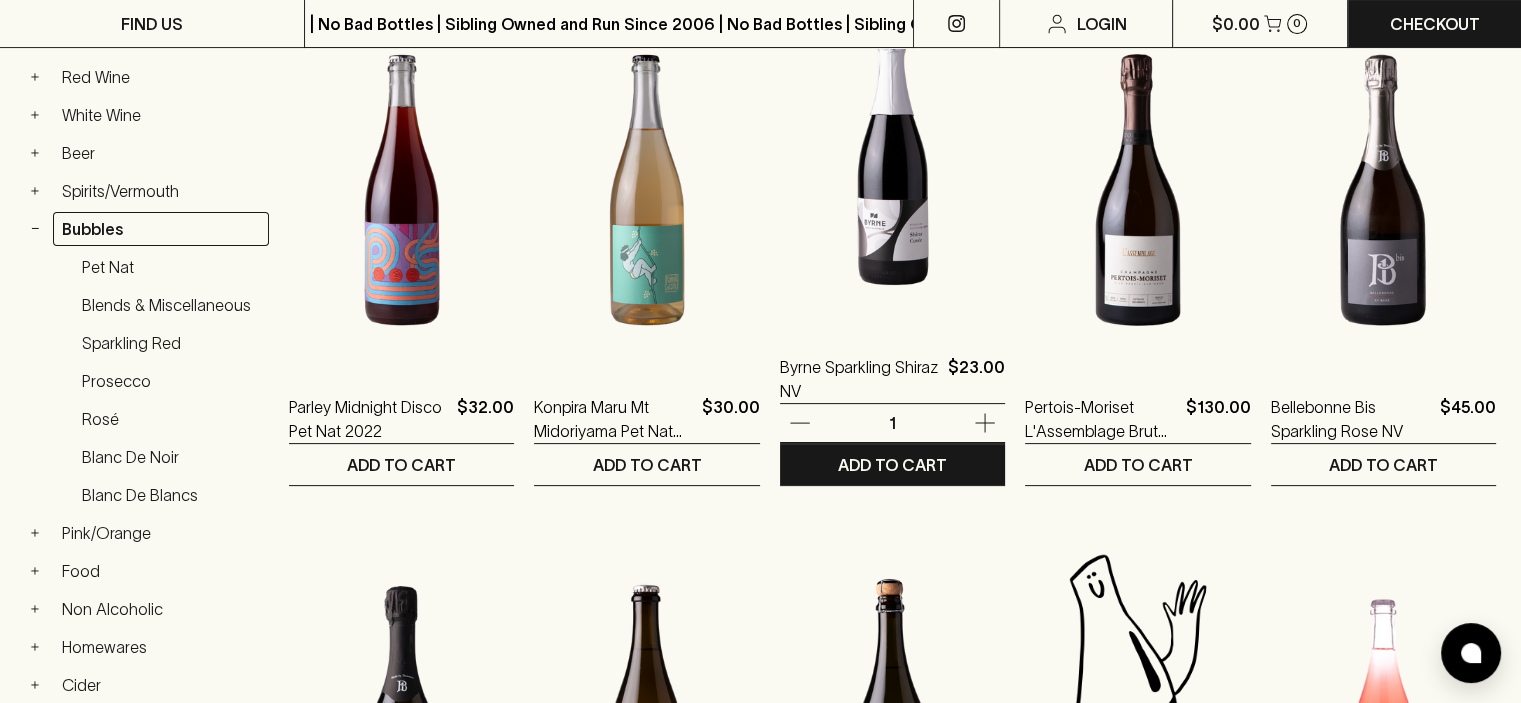 click at bounding box center (892, 150) 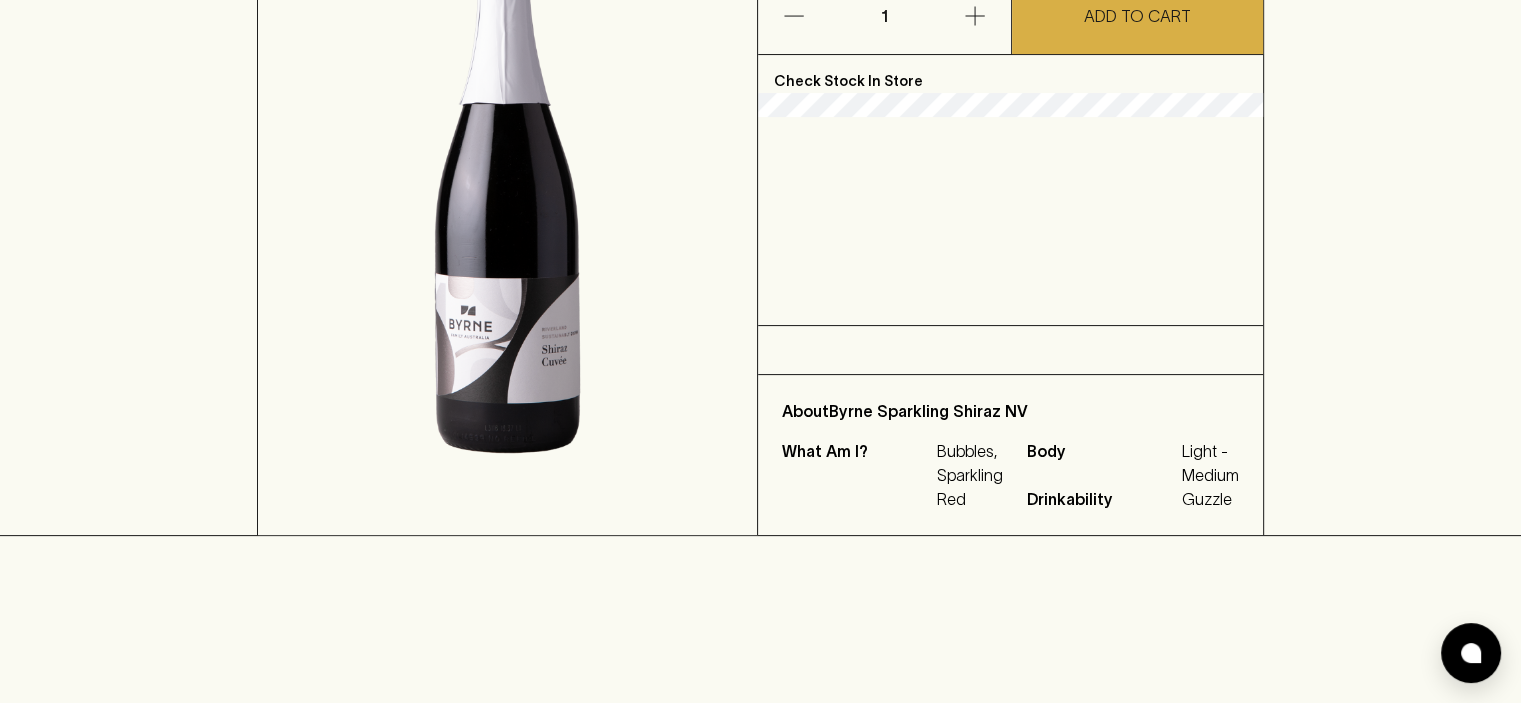 scroll, scrollTop: 0, scrollLeft: 0, axis: both 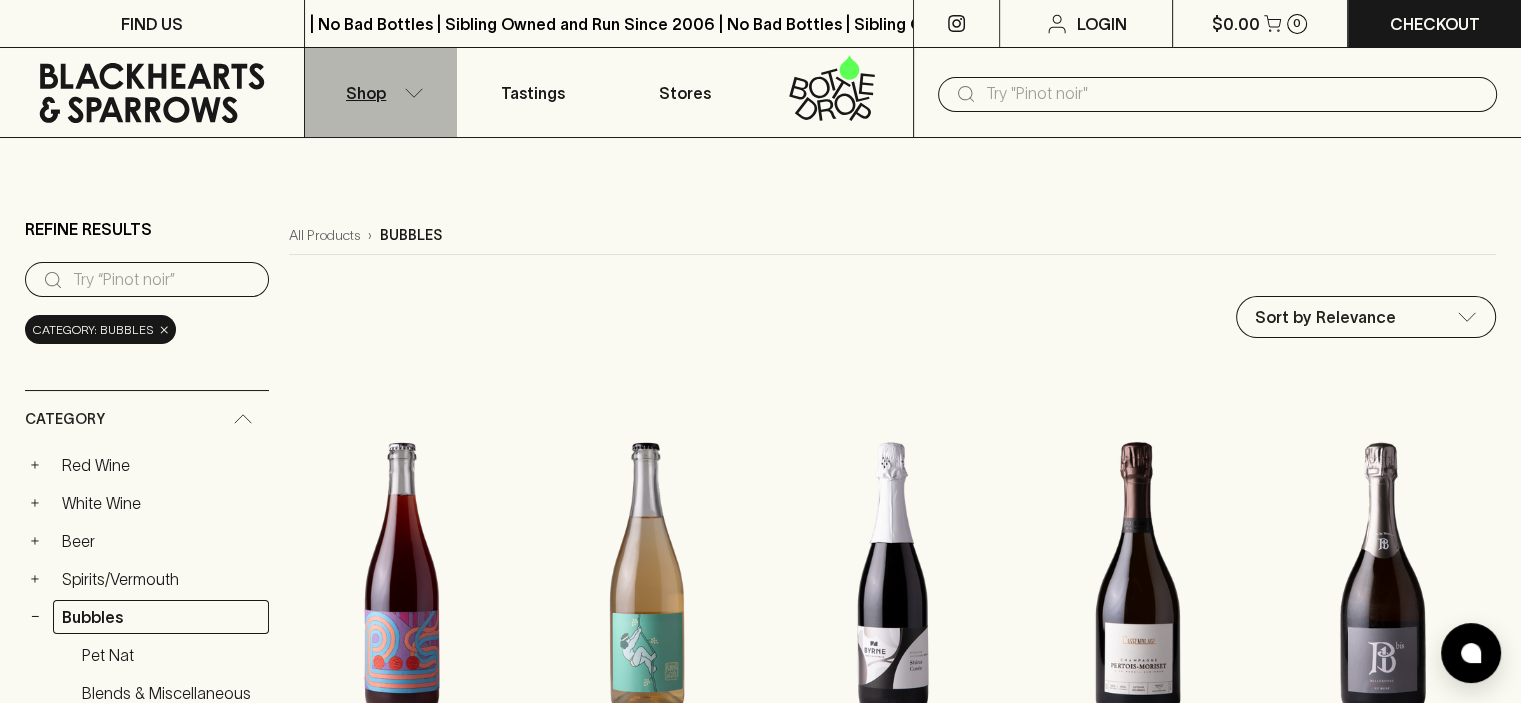 click on "Shop" at bounding box center (381, 92) 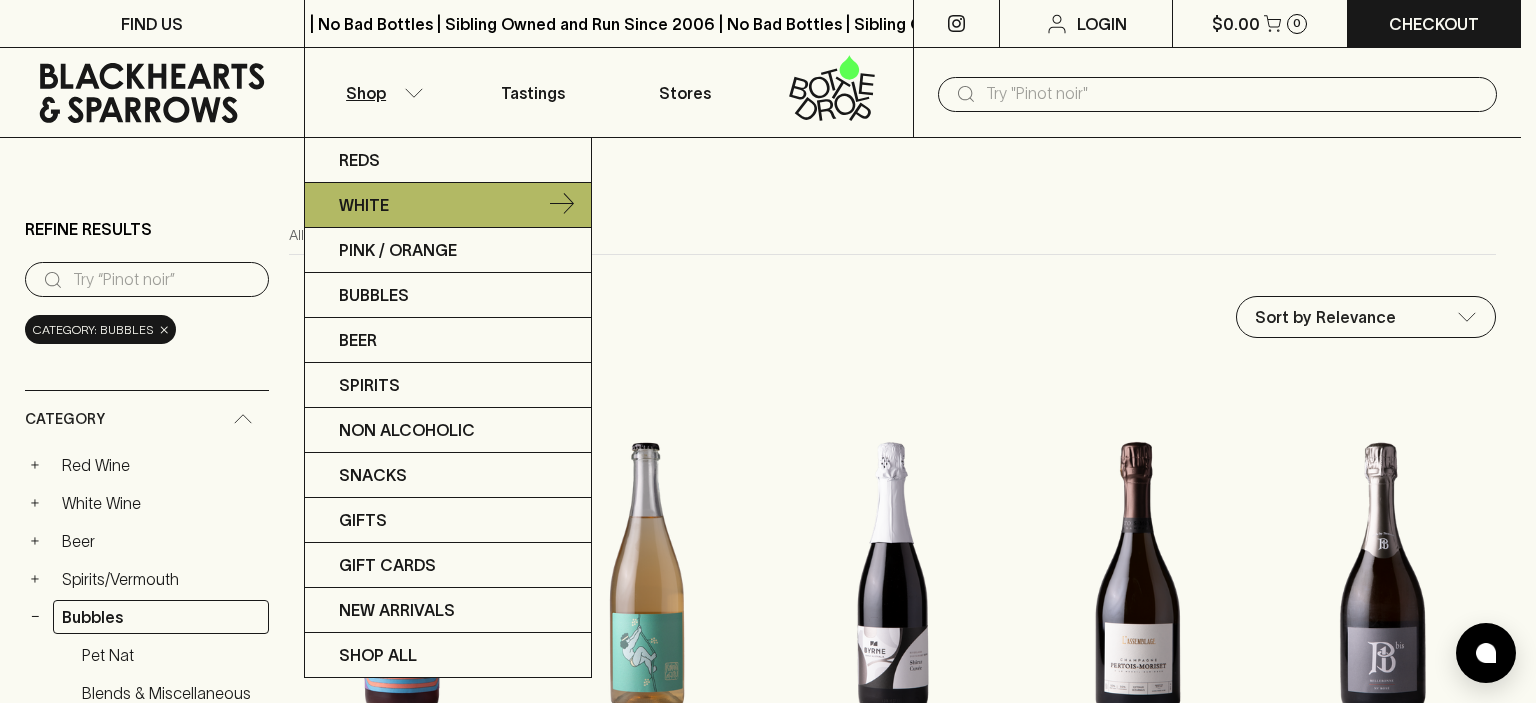 click on "White" at bounding box center [364, 205] 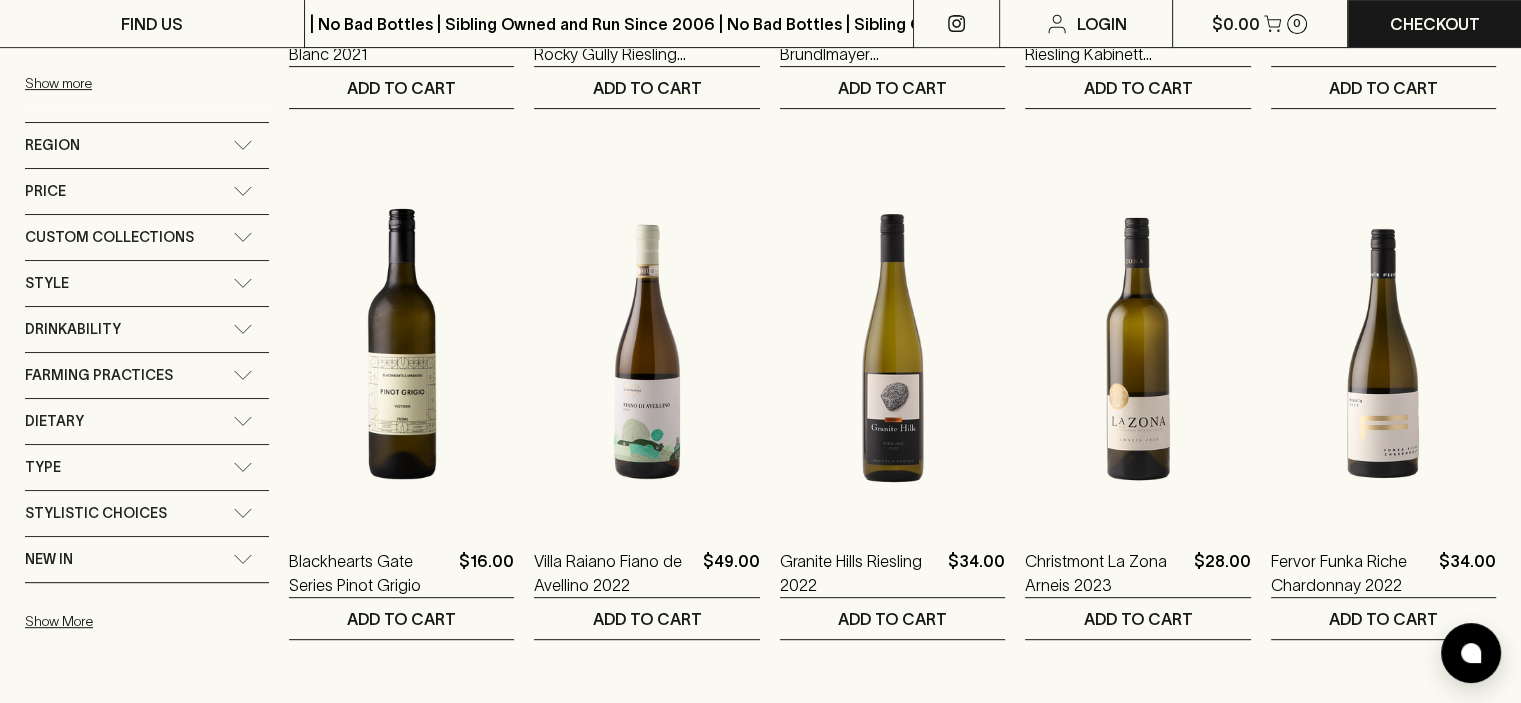 scroll, scrollTop: 775, scrollLeft: 0, axis: vertical 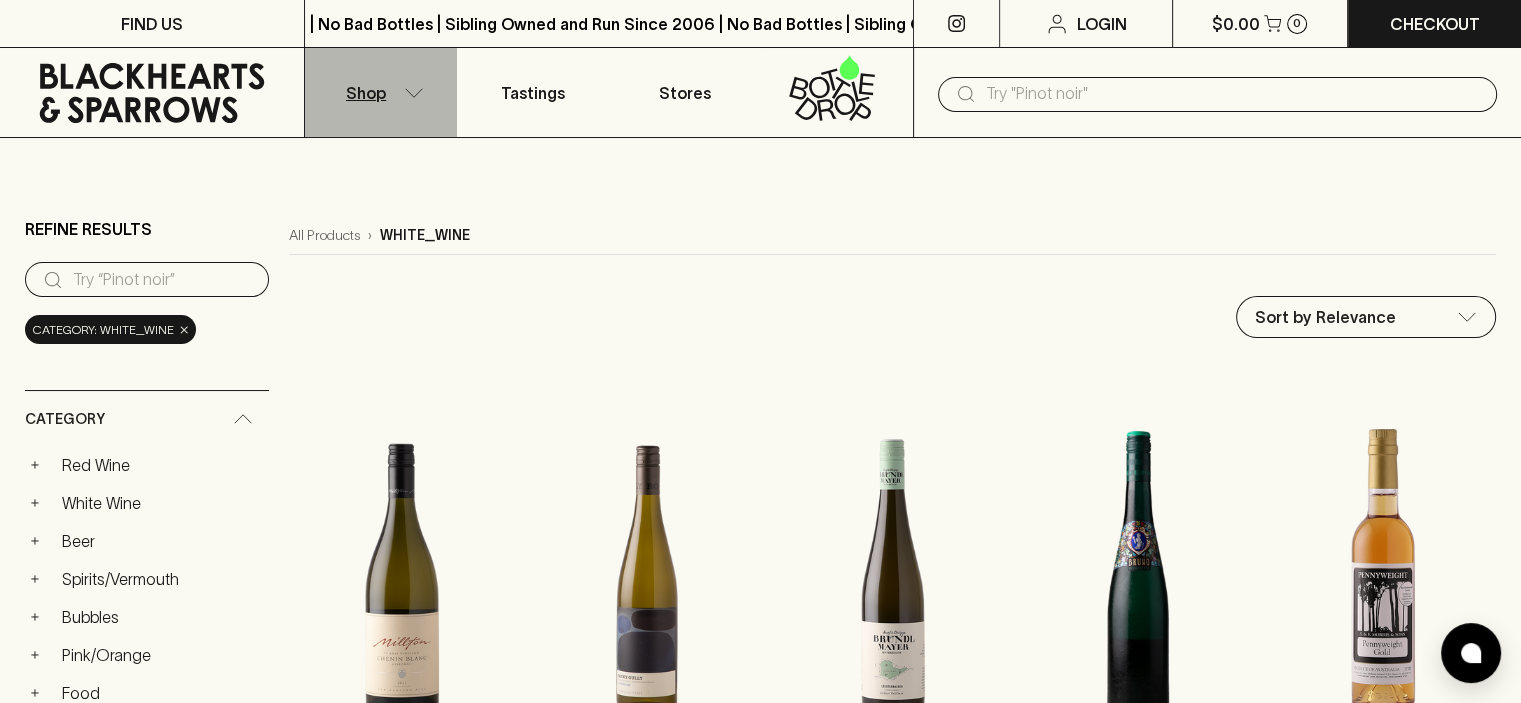 click on "Shop" at bounding box center [366, 93] 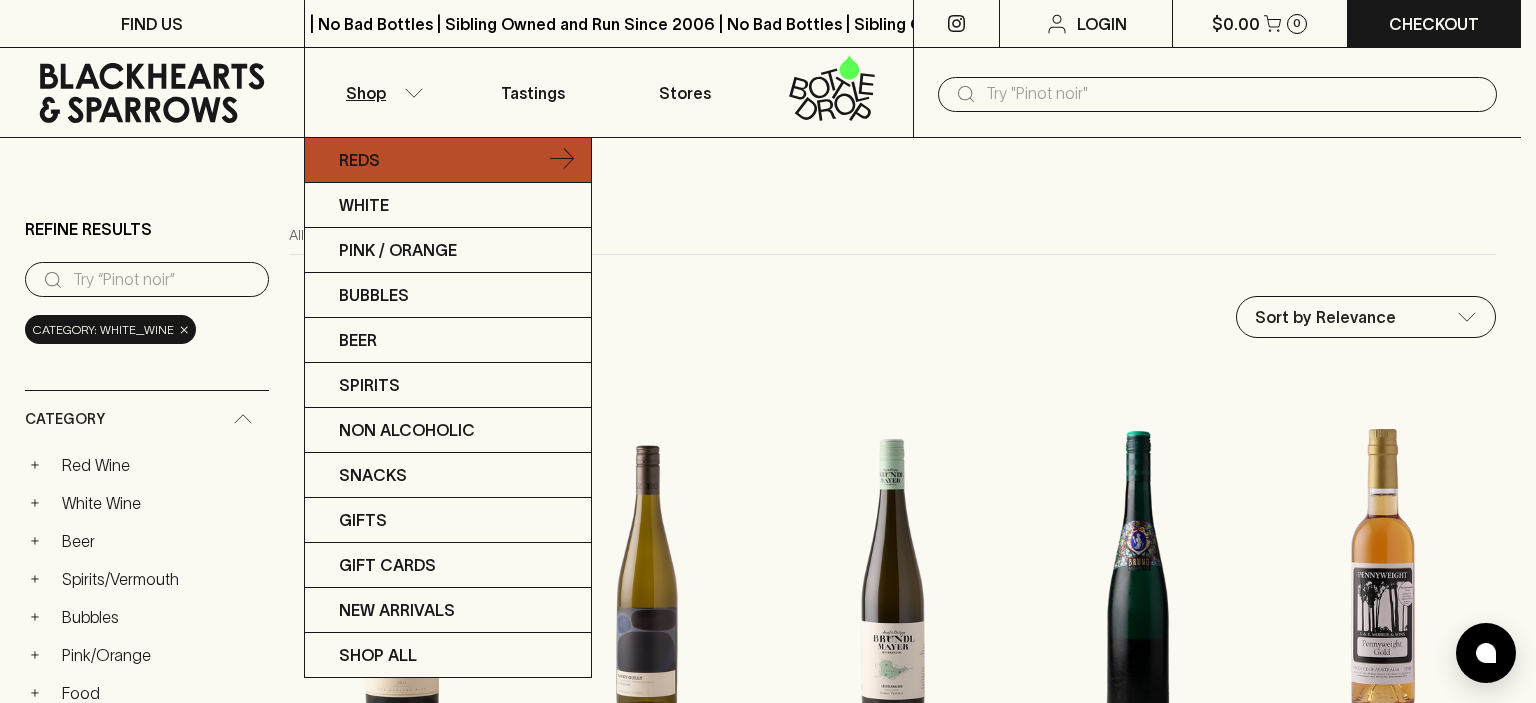 click on "Reds" at bounding box center [359, 160] 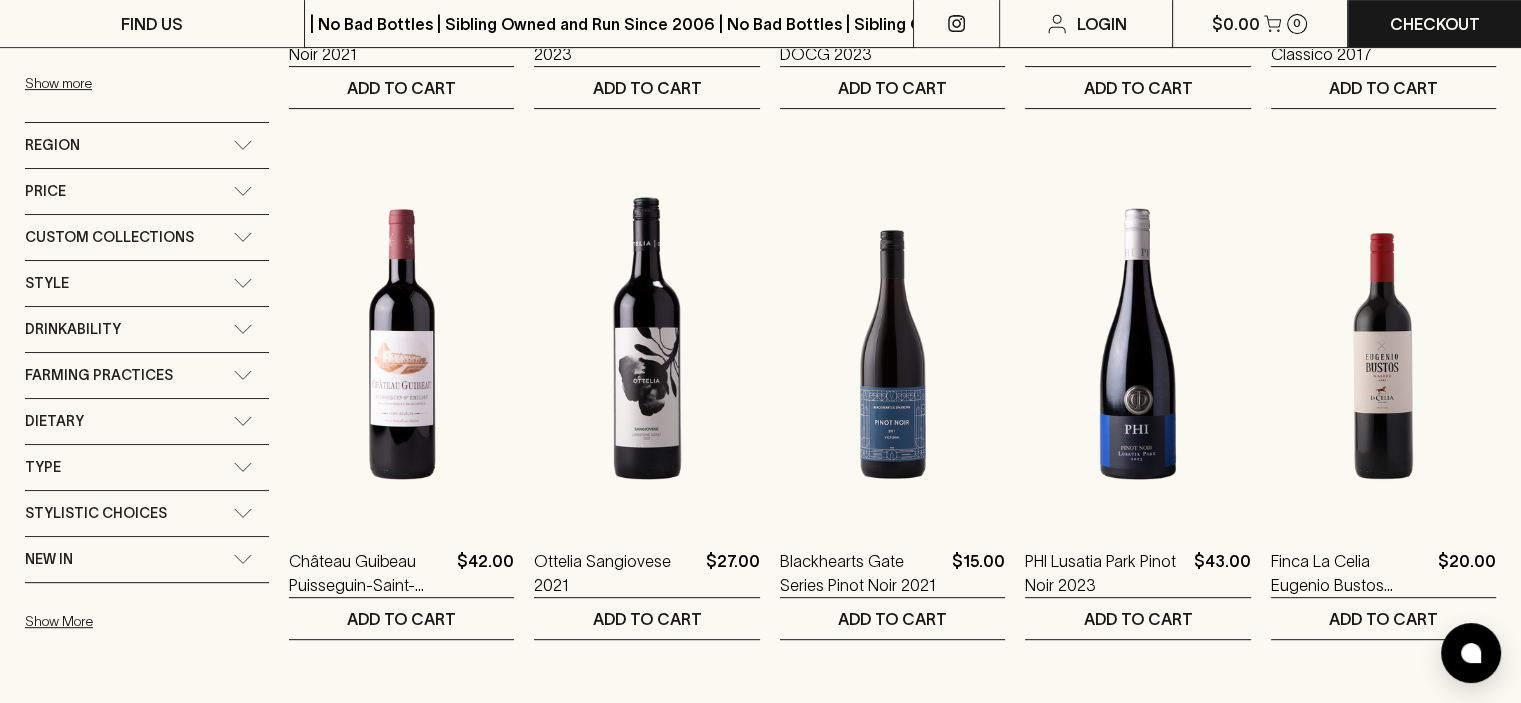 scroll, scrollTop: 830, scrollLeft: 0, axis: vertical 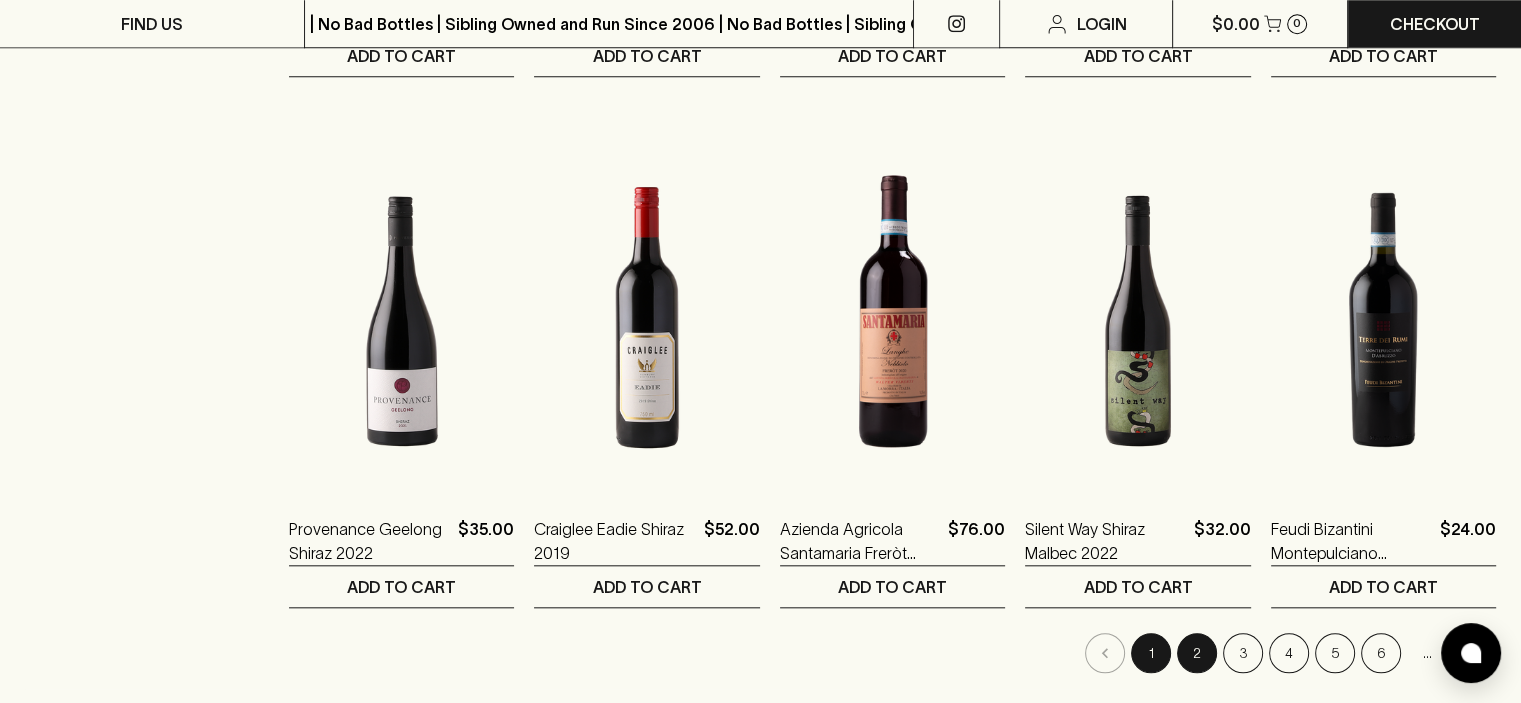 click on "2" at bounding box center [1197, 653] 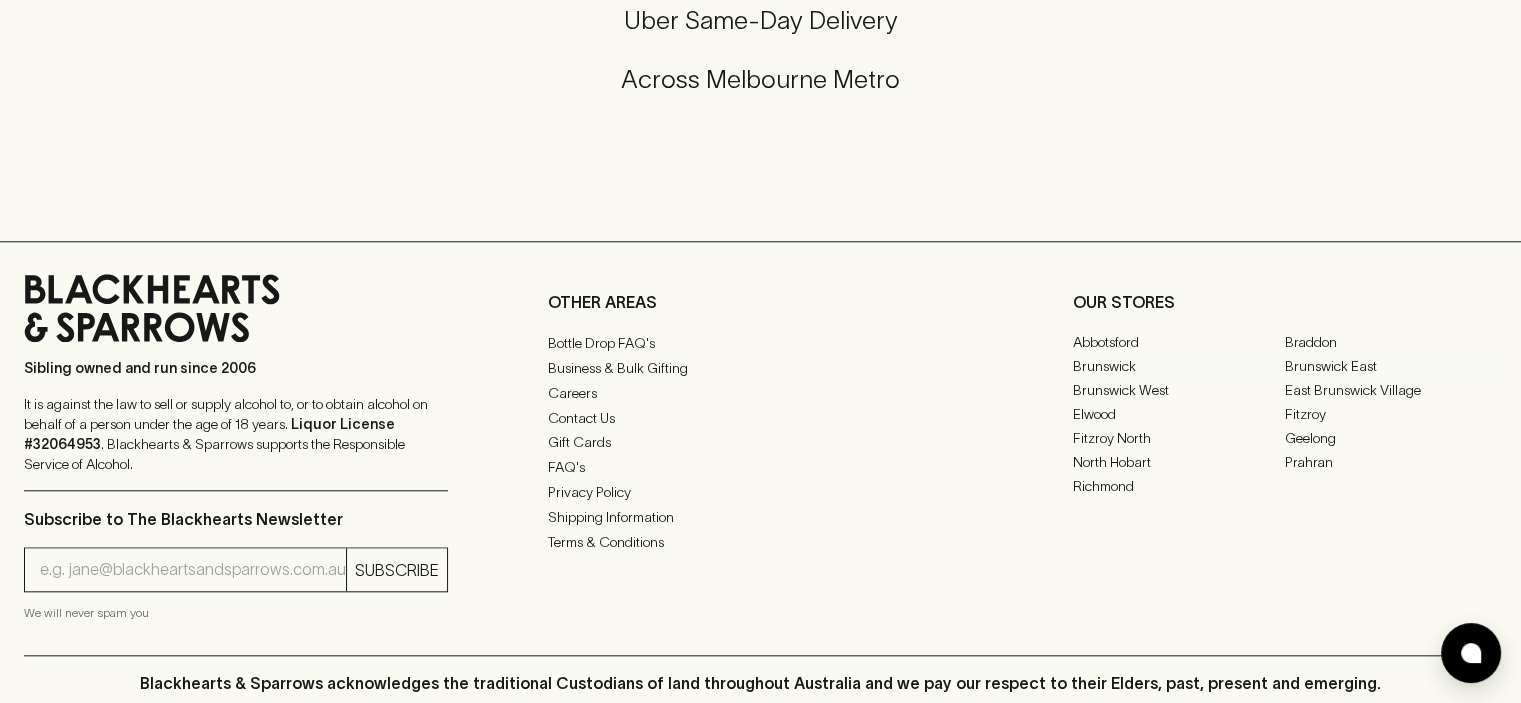 scroll, scrollTop: 0, scrollLeft: 0, axis: both 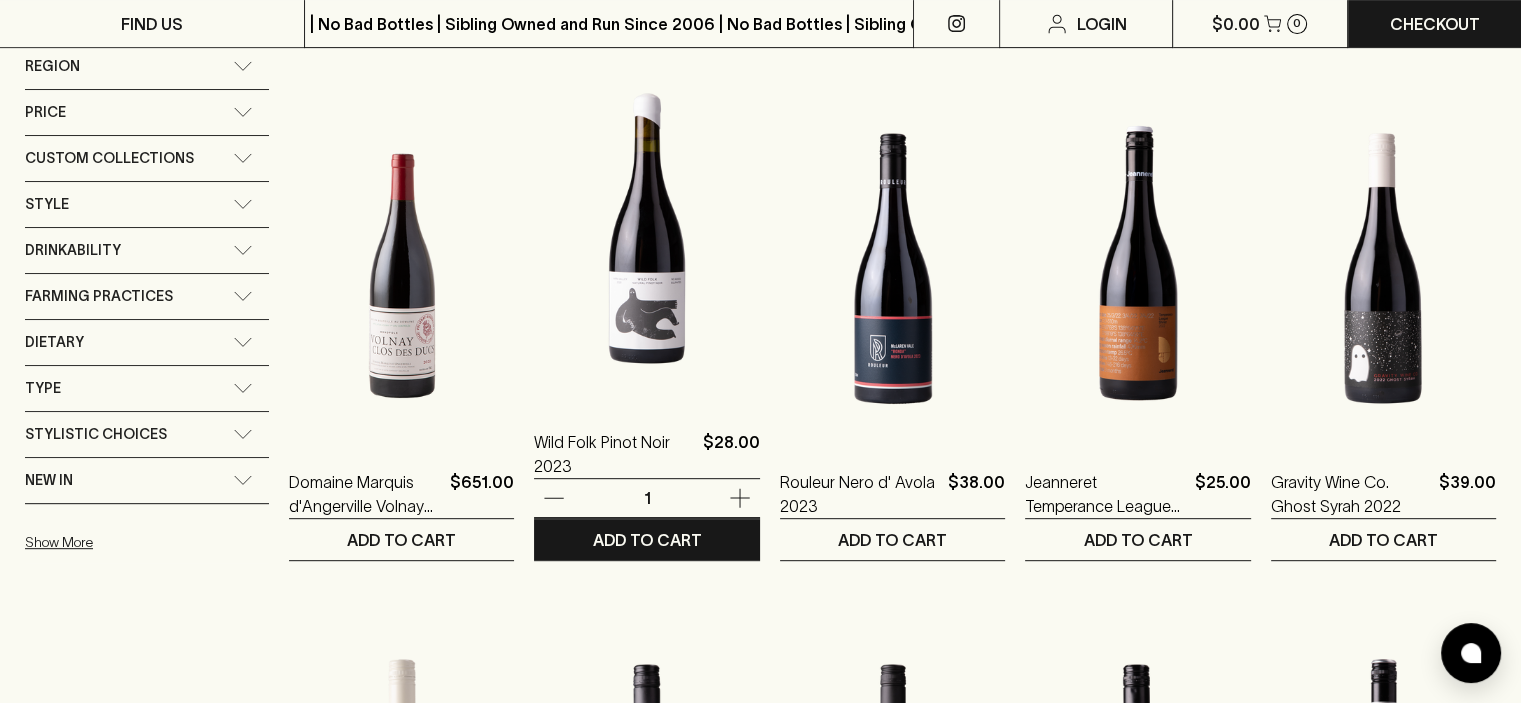 click at bounding box center [646, 225] 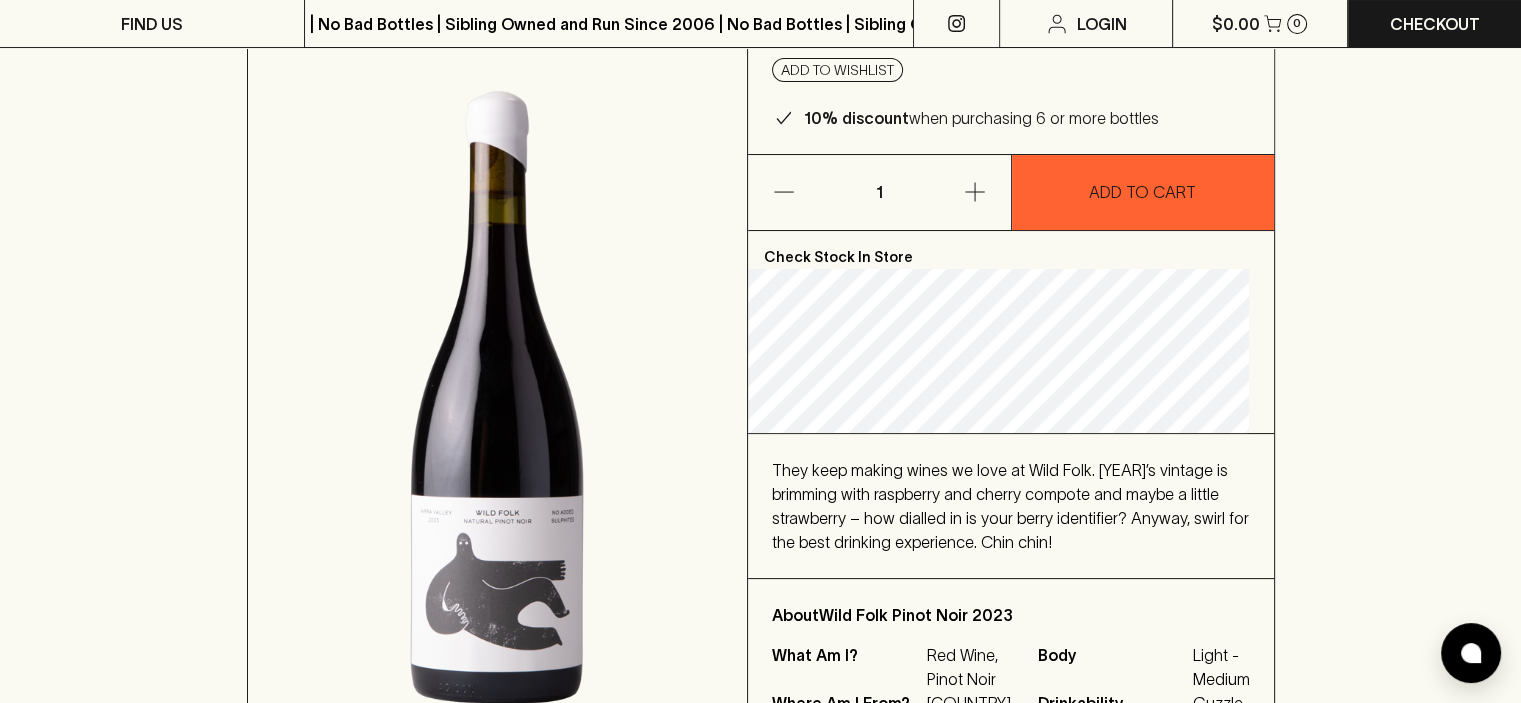 scroll, scrollTop: 217, scrollLeft: 0, axis: vertical 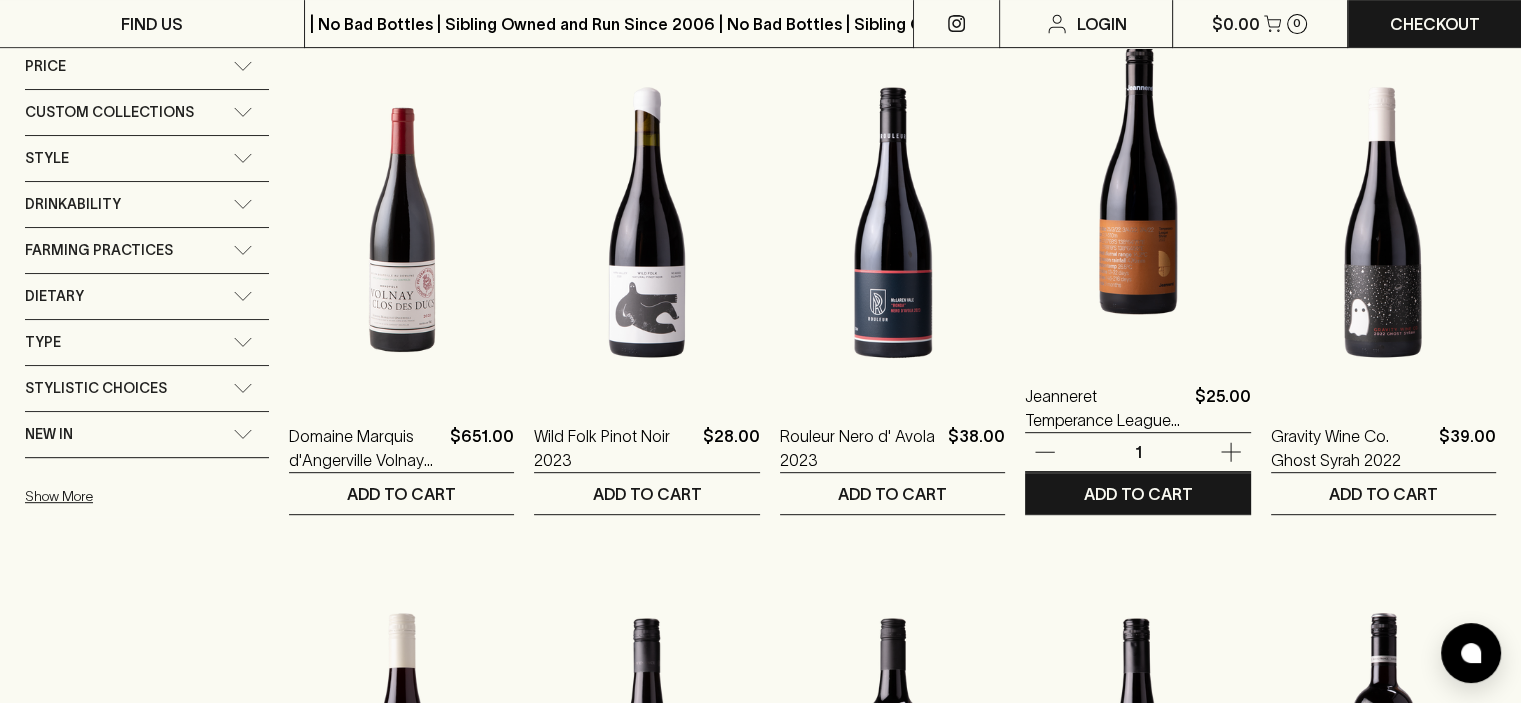 click at bounding box center [1137, 179] 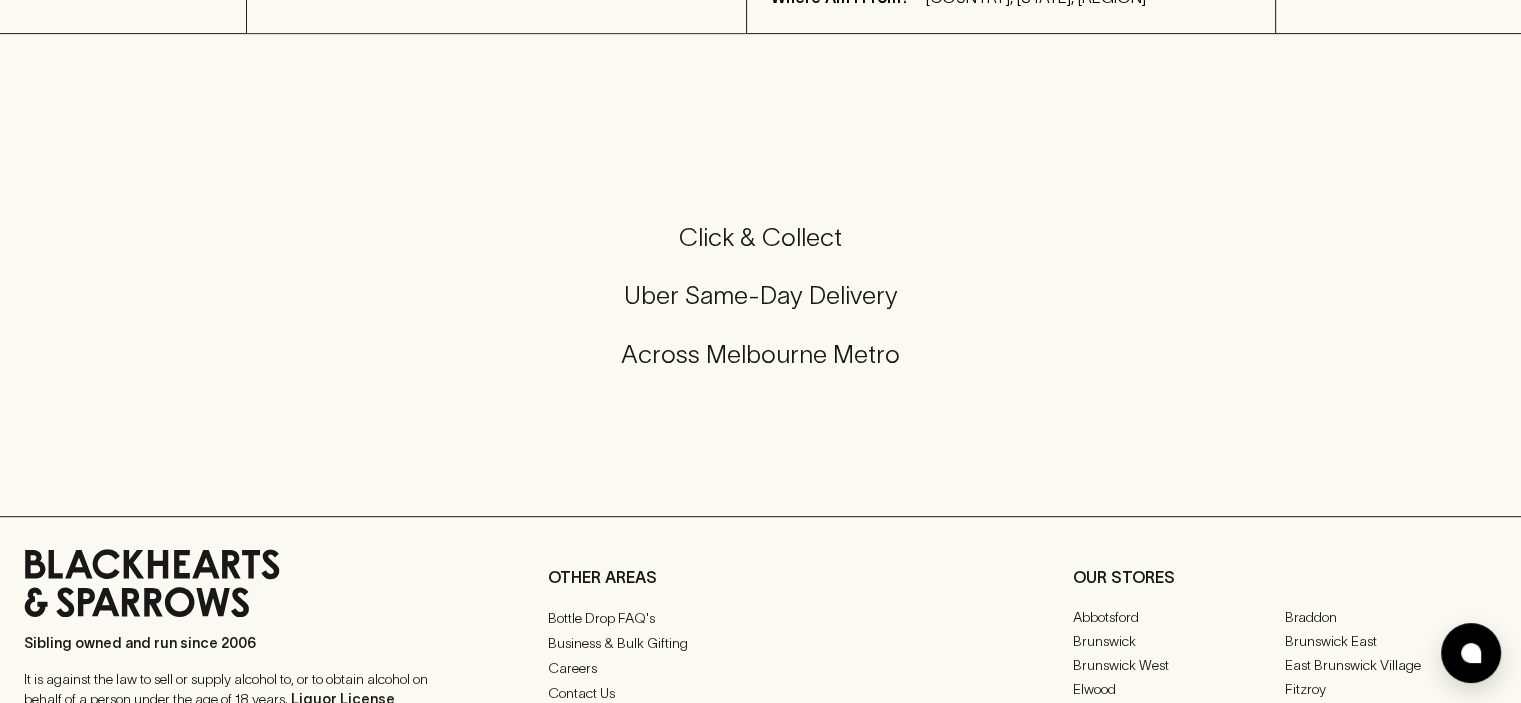 scroll, scrollTop: 0, scrollLeft: 0, axis: both 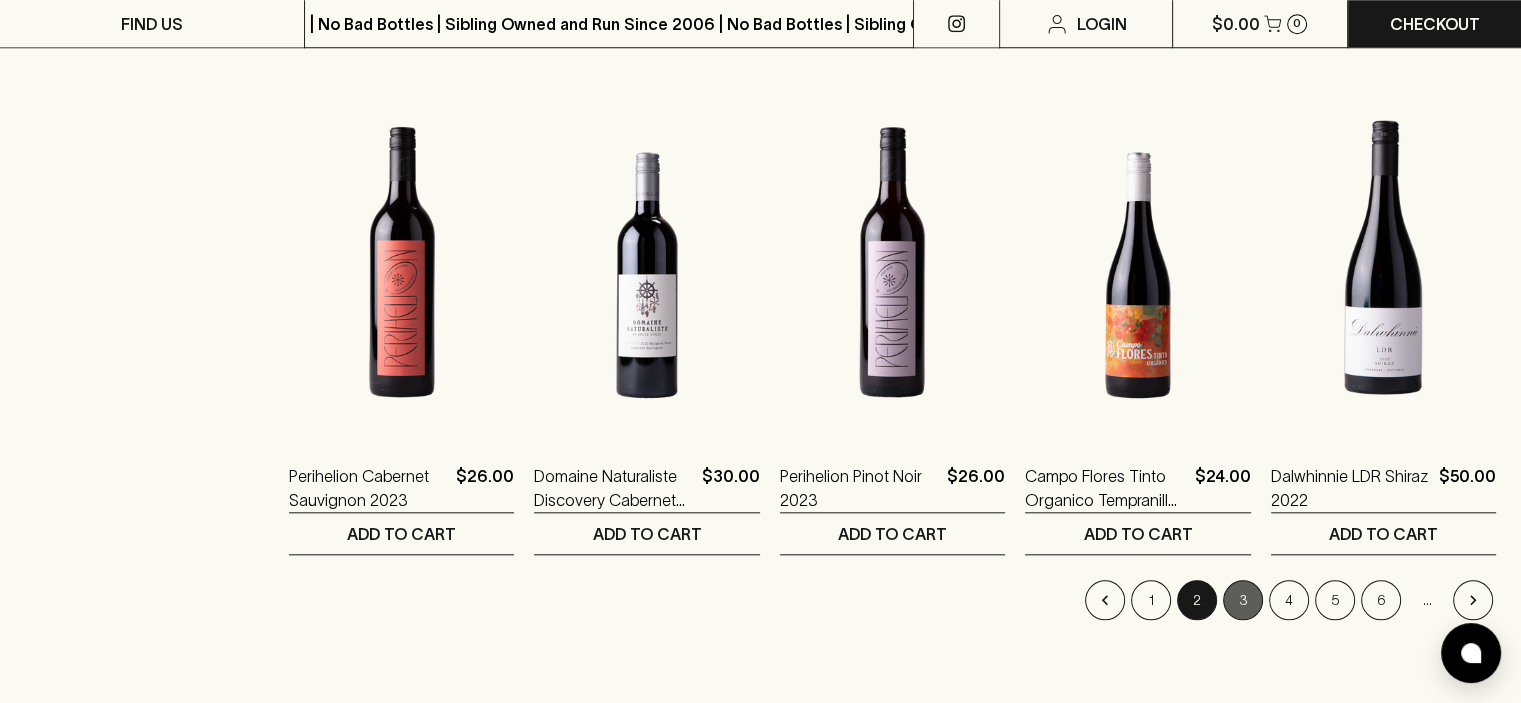 click on "3" at bounding box center [1243, 600] 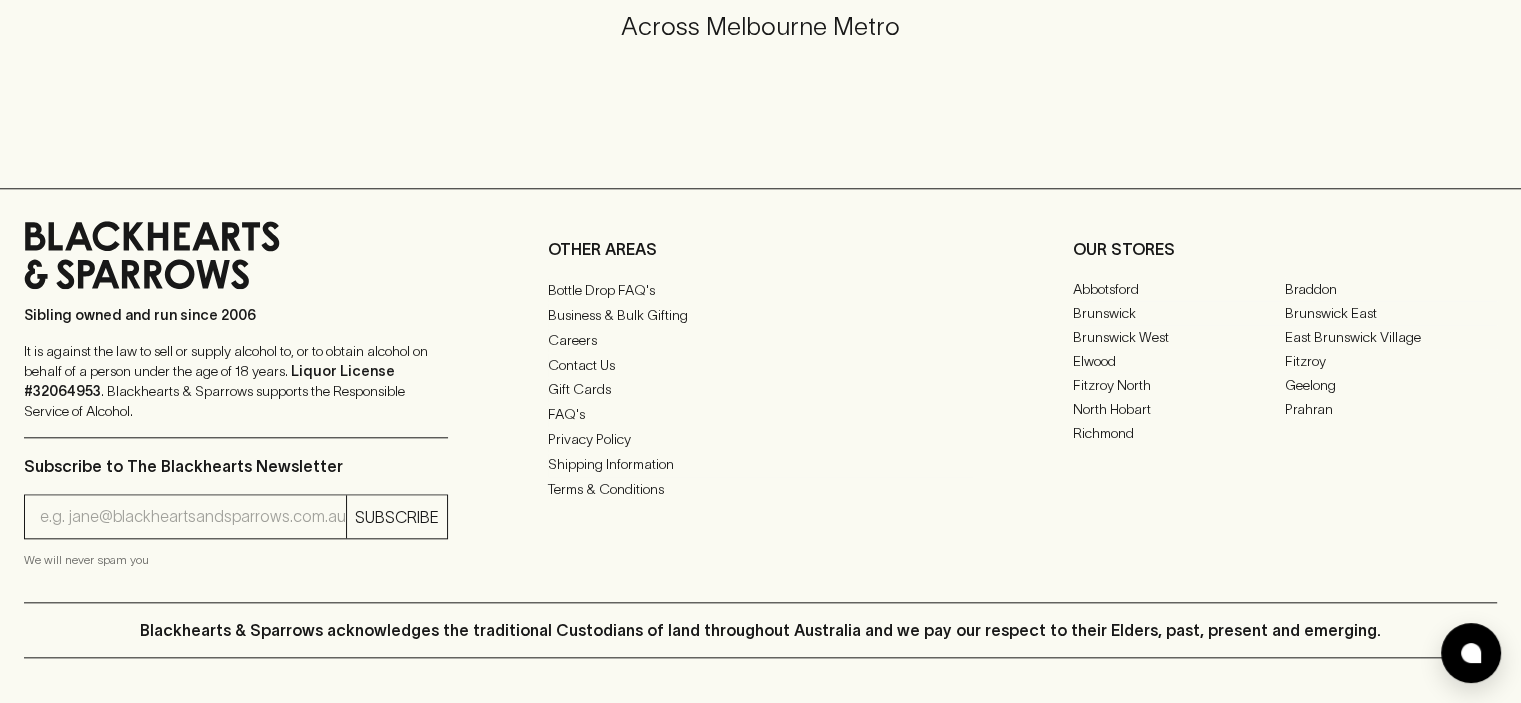 scroll, scrollTop: 0, scrollLeft: 0, axis: both 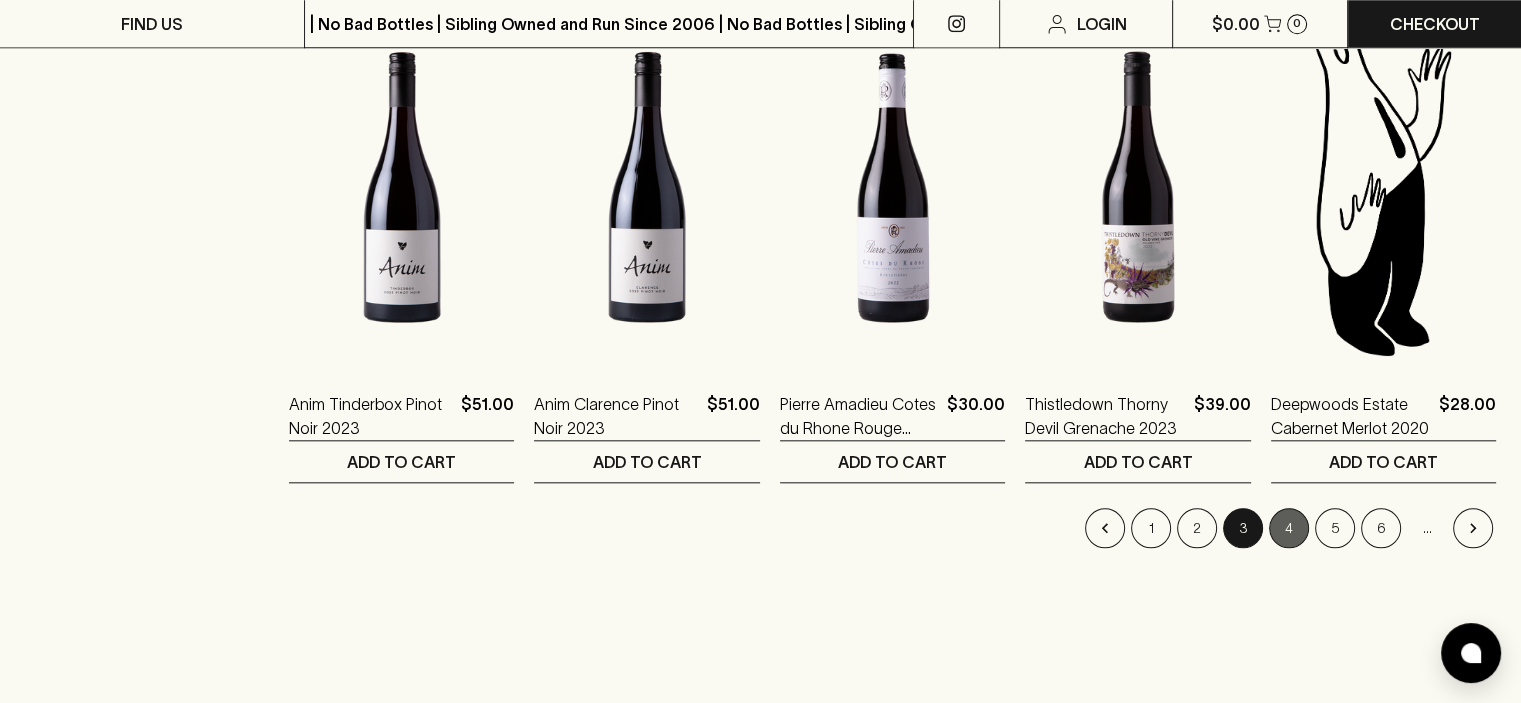 click on "4" at bounding box center [1289, 528] 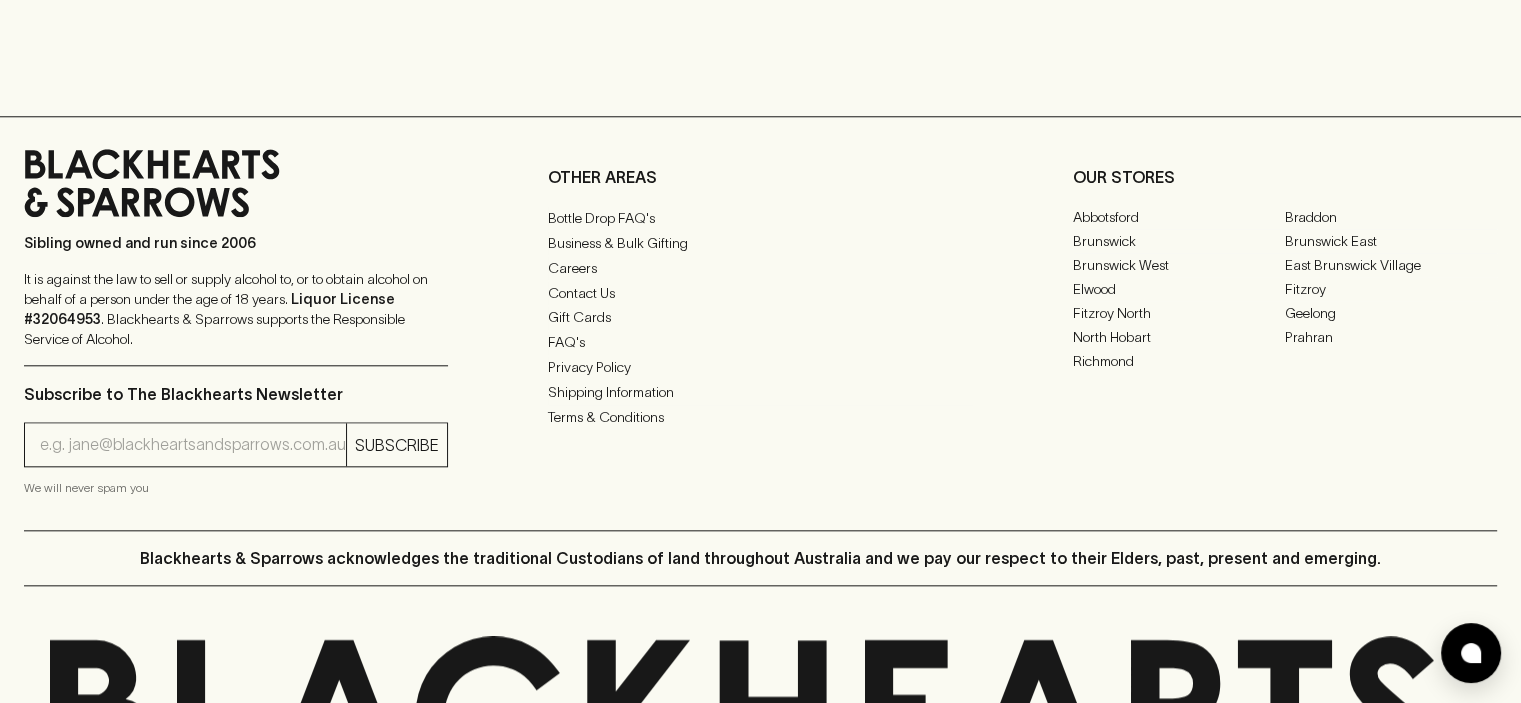 scroll, scrollTop: 0, scrollLeft: 0, axis: both 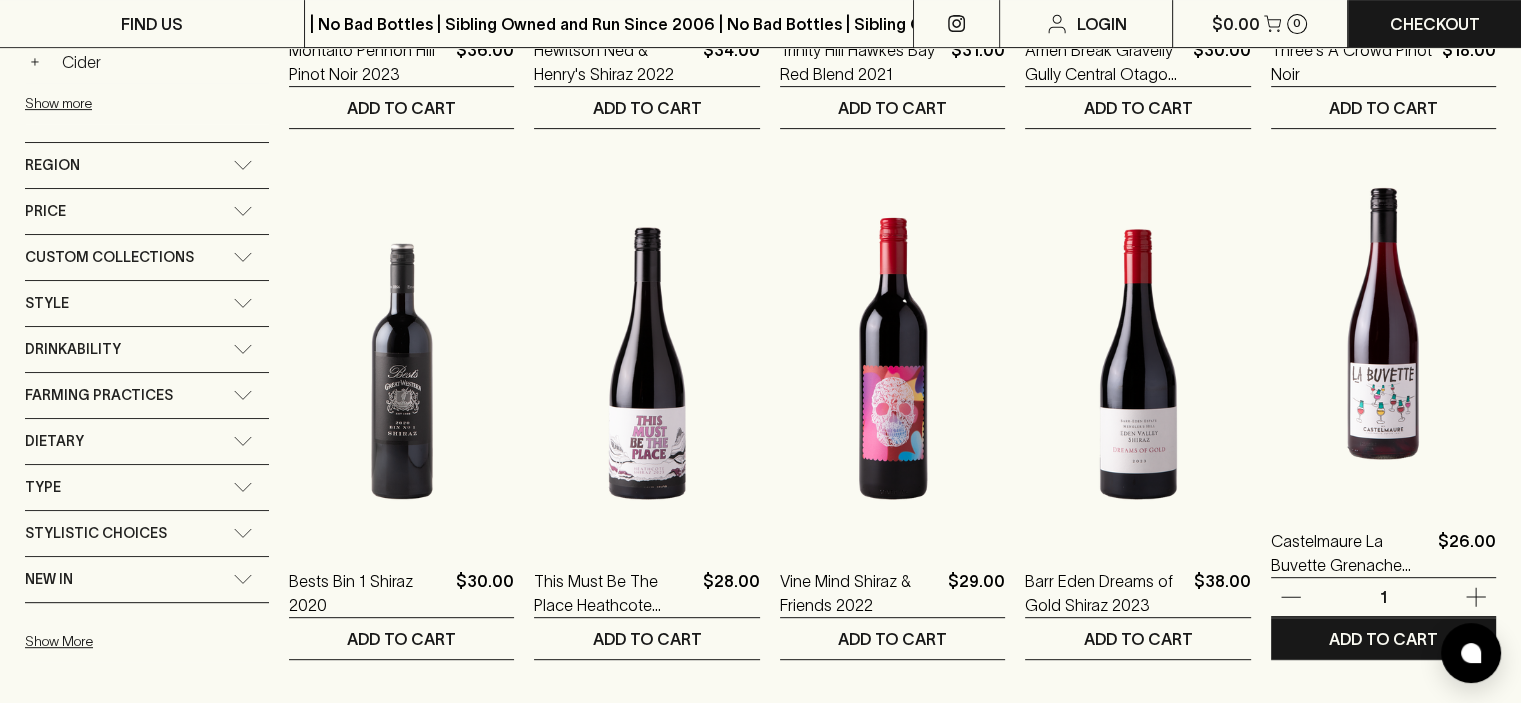 click at bounding box center (1383, 324) 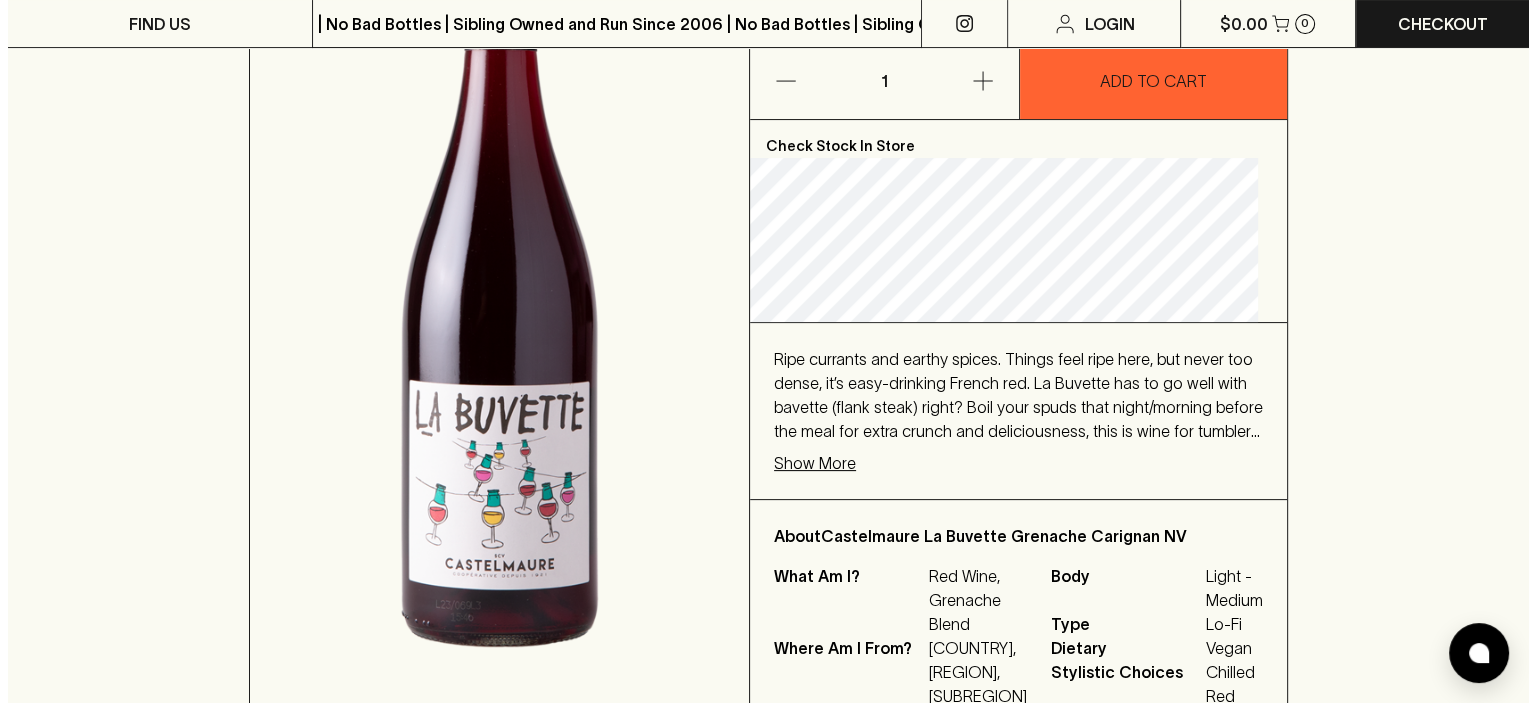 scroll, scrollTop: 414, scrollLeft: 0, axis: vertical 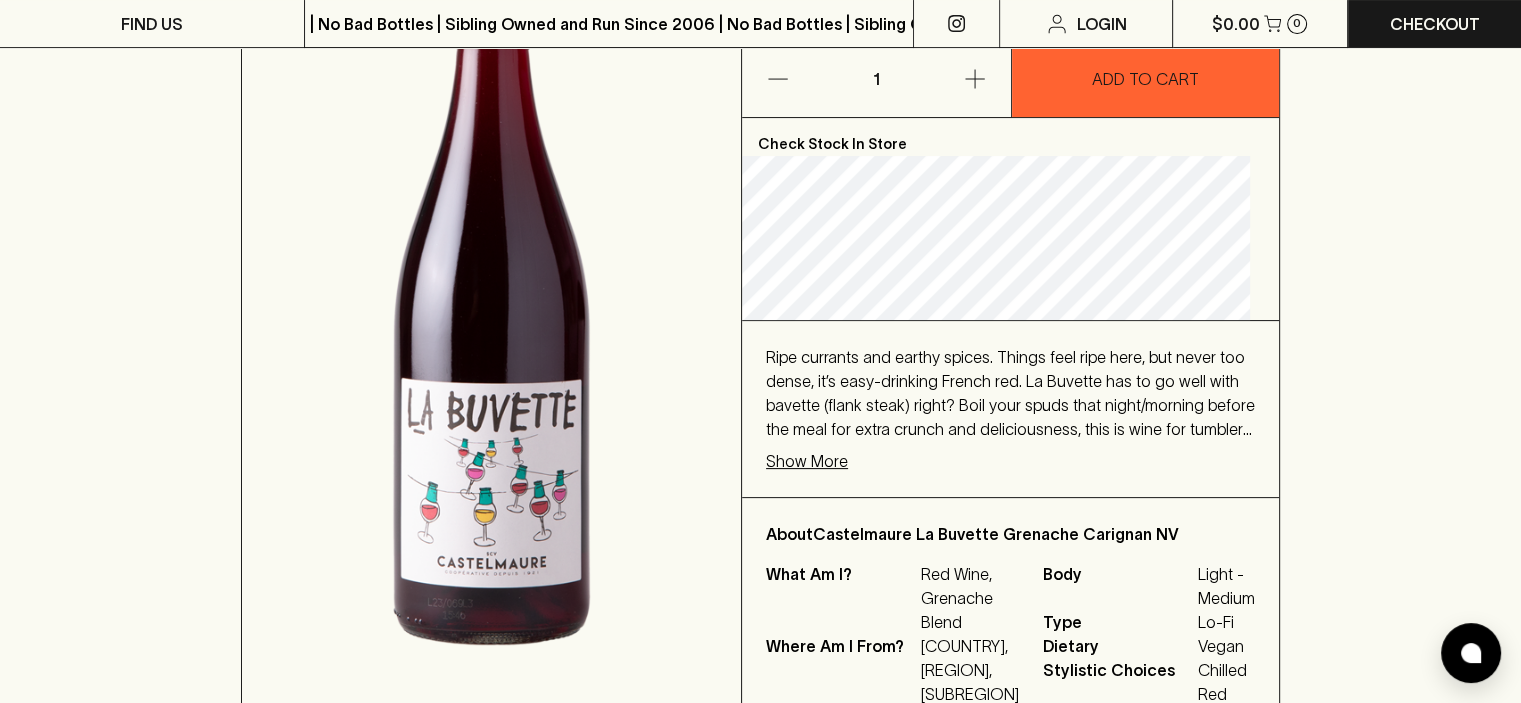 click on "Show More" at bounding box center [807, 461] 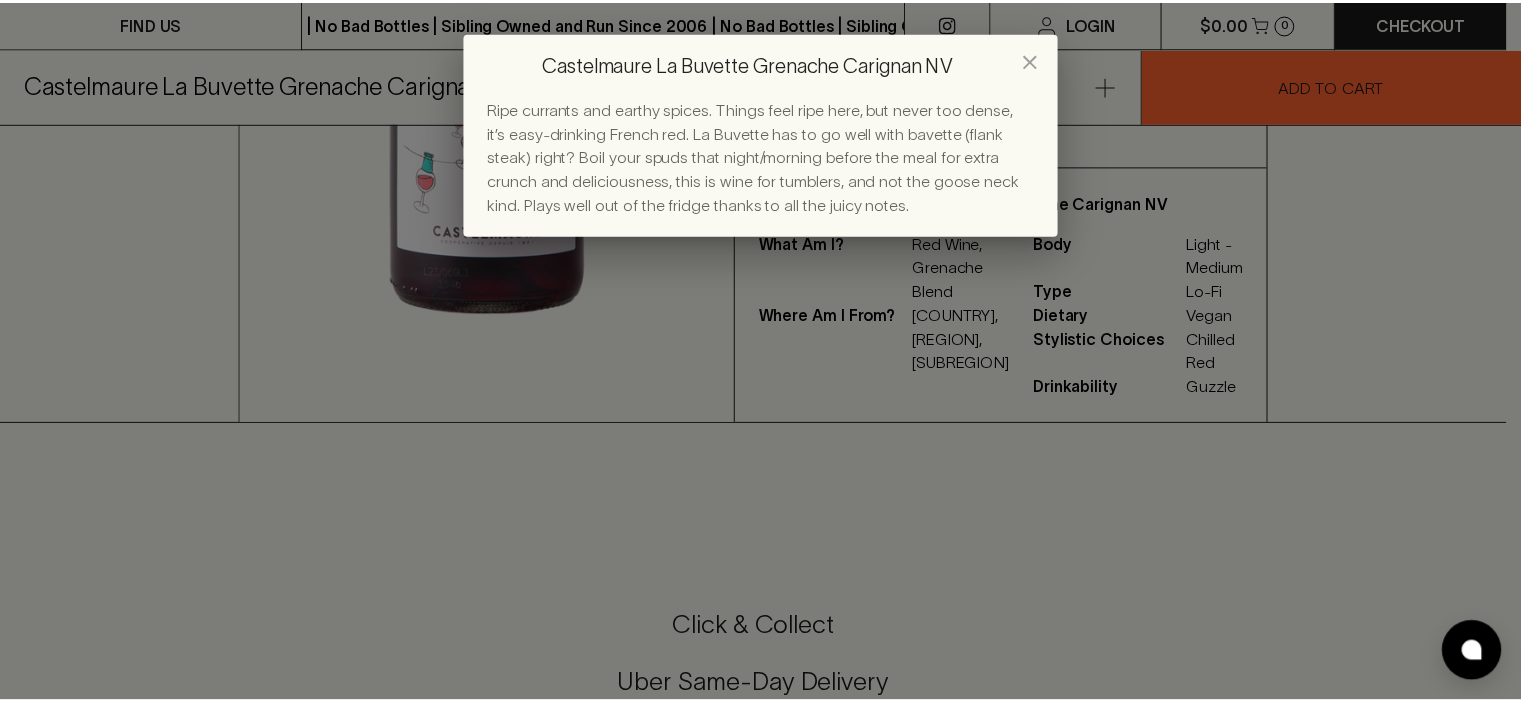 scroll, scrollTop: 0, scrollLeft: 0, axis: both 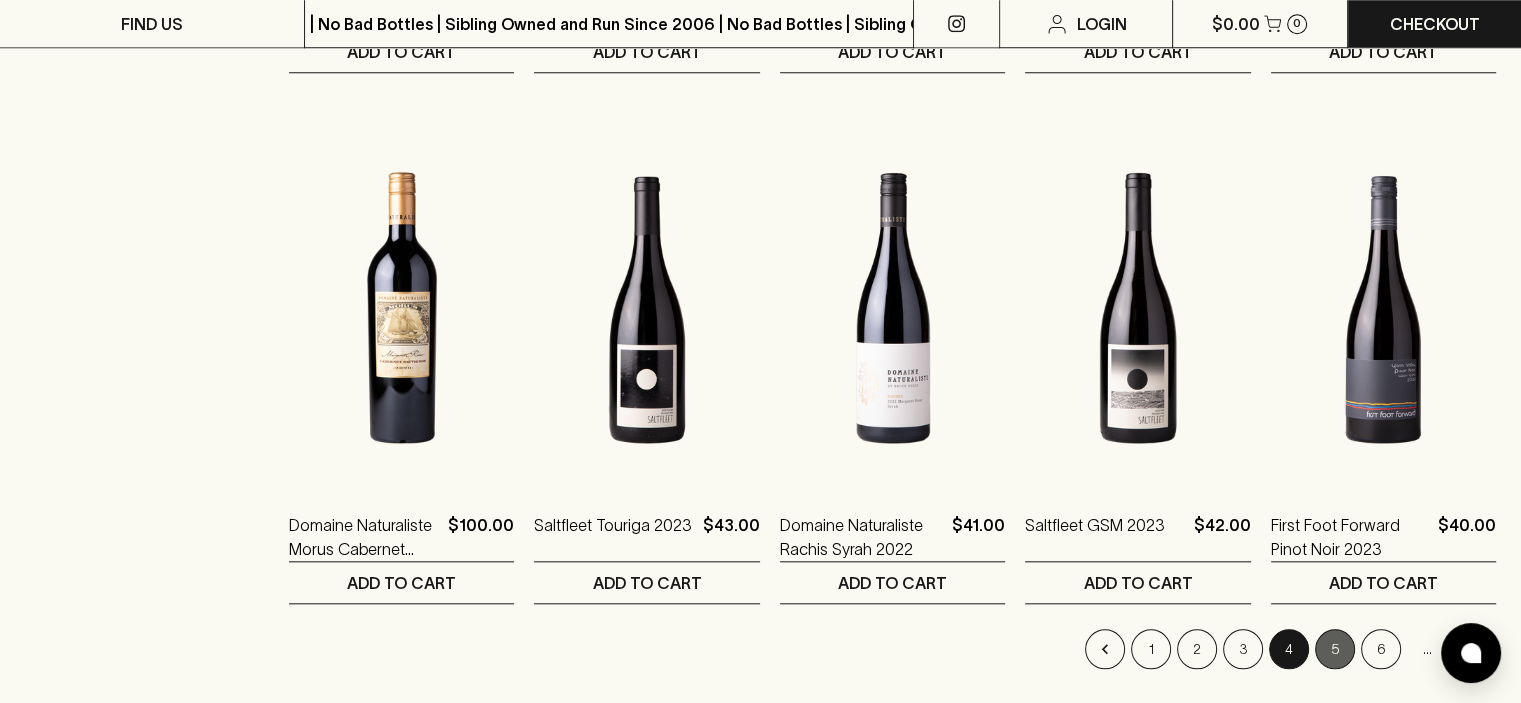 click on "5" at bounding box center (1335, 649) 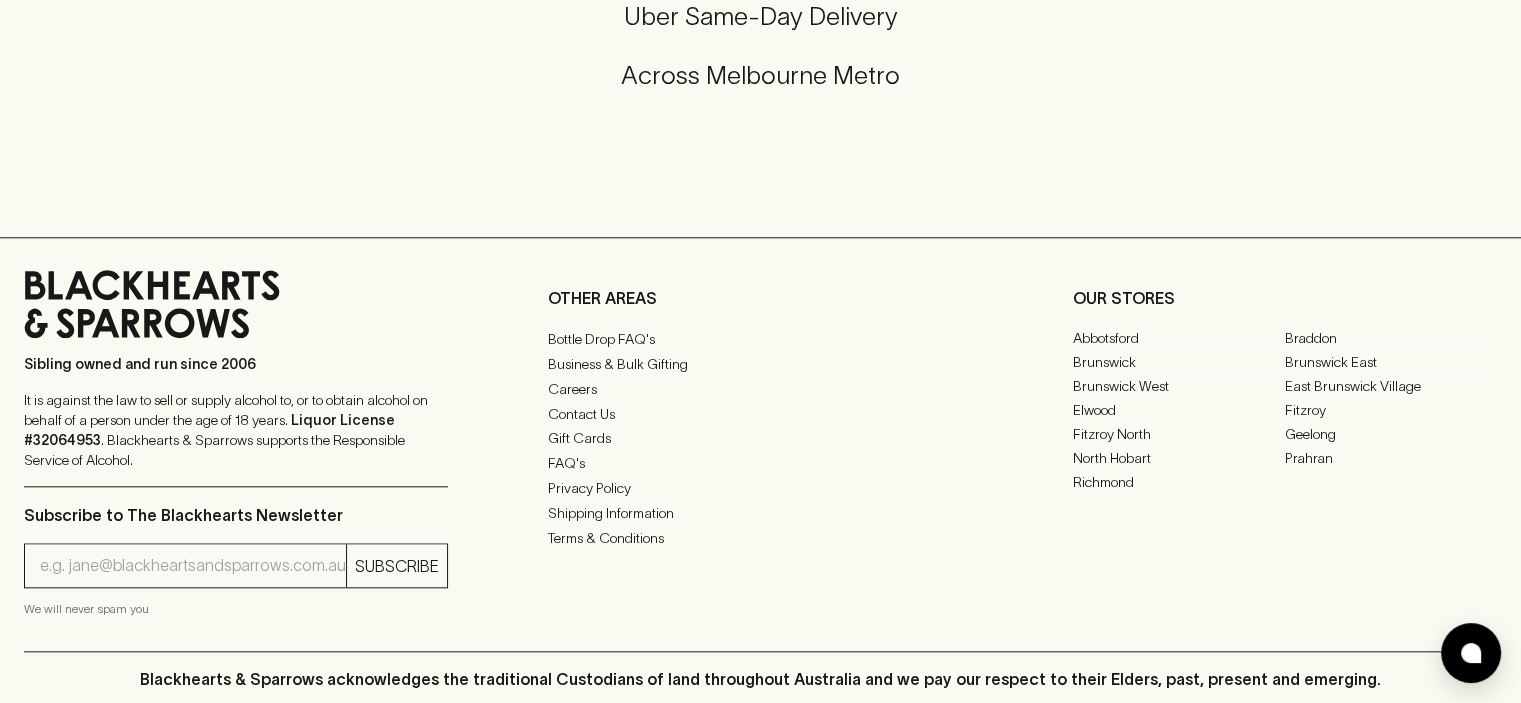 scroll, scrollTop: 0, scrollLeft: 0, axis: both 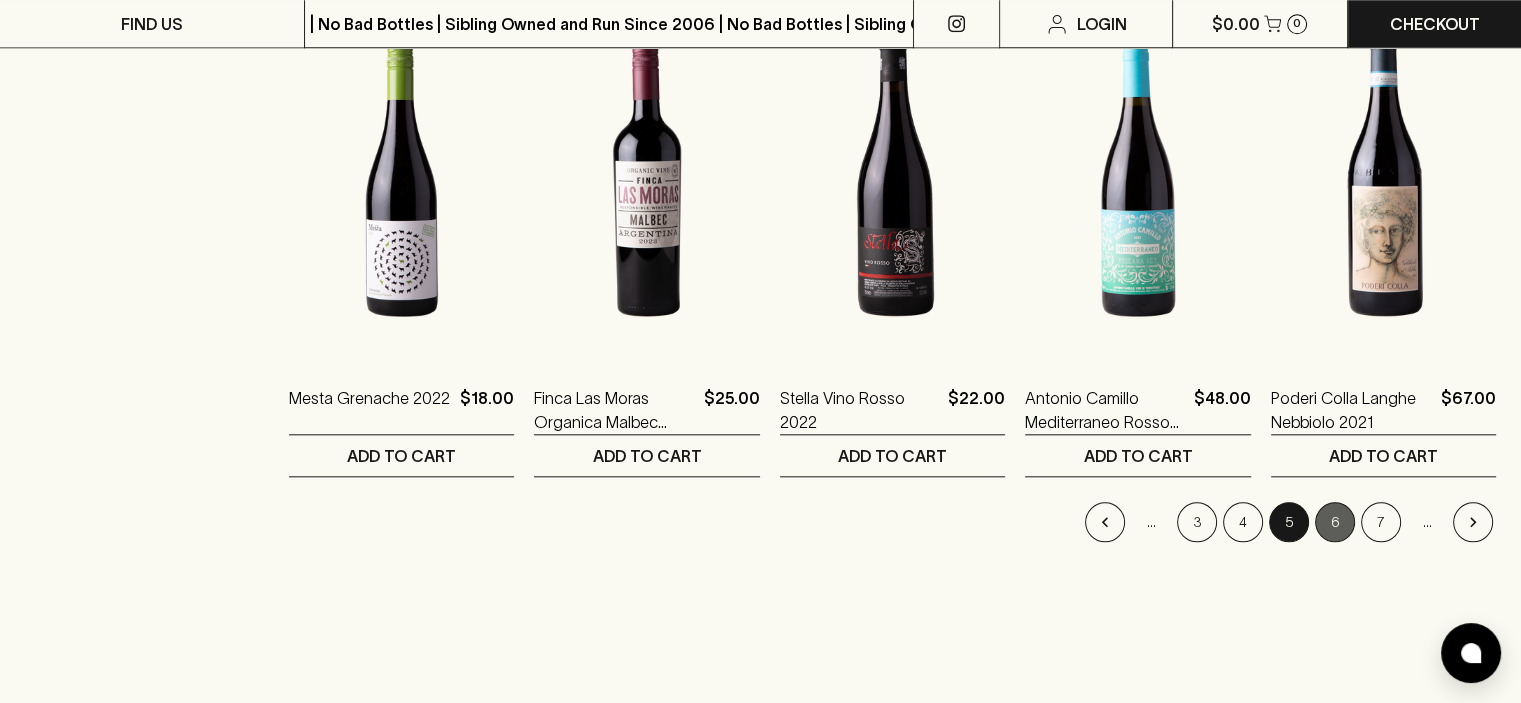 click on "6" at bounding box center (1335, 522) 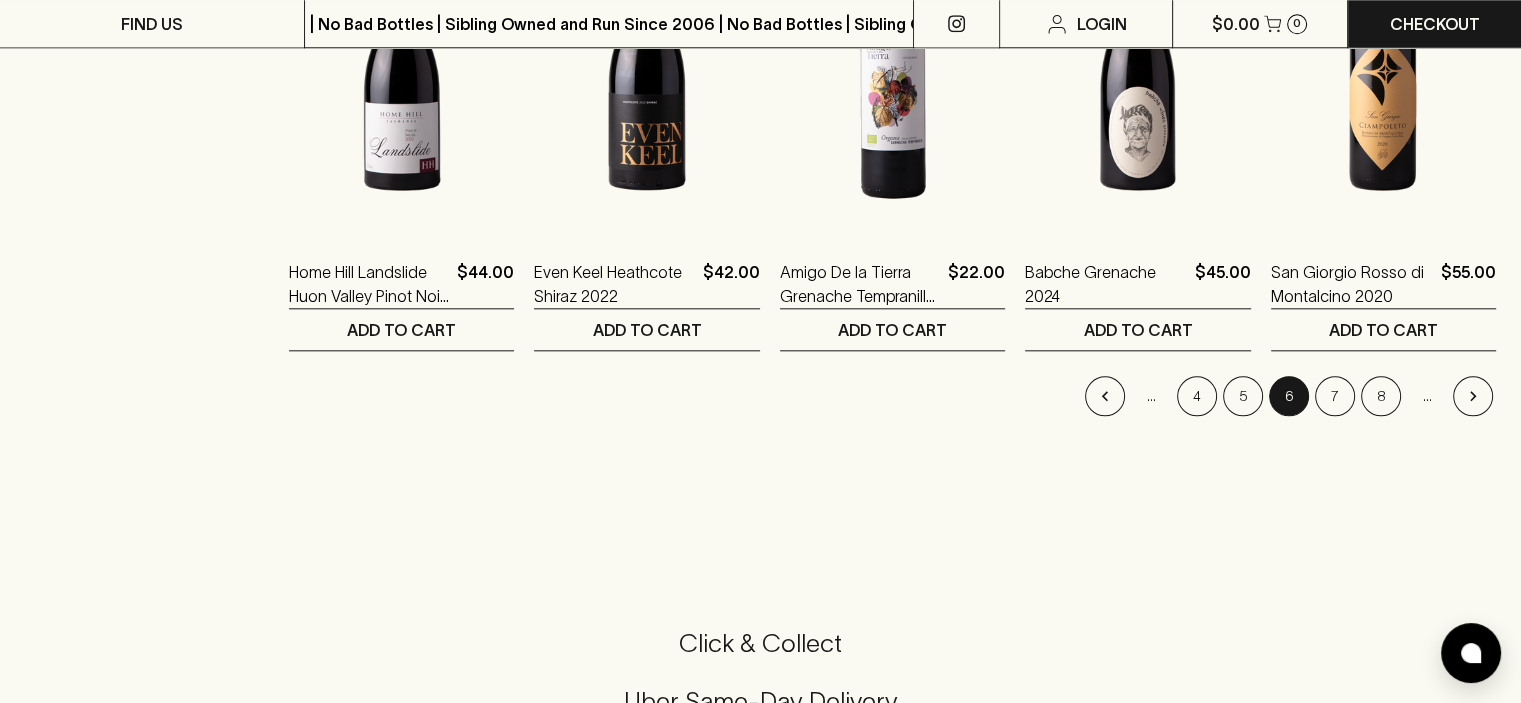 scroll, scrollTop: 2029, scrollLeft: 0, axis: vertical 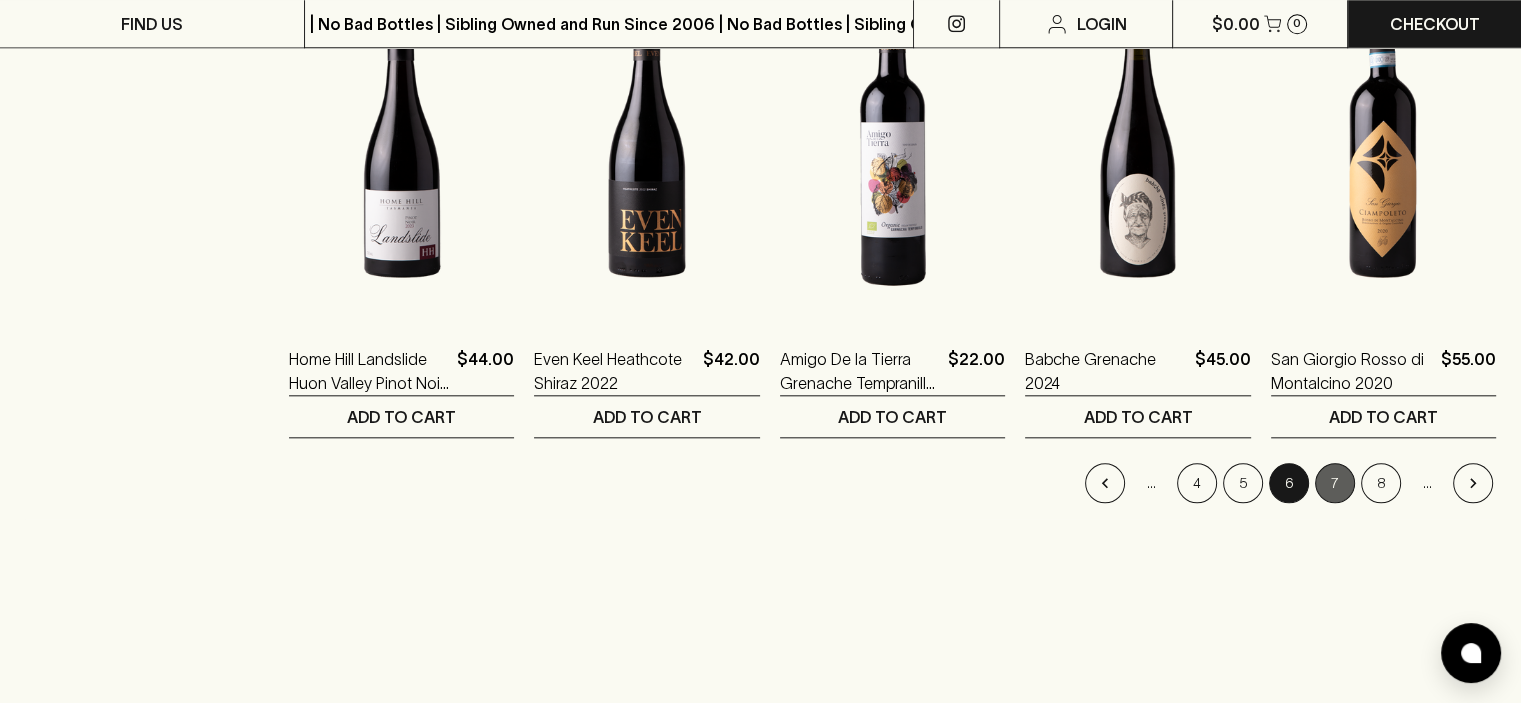click on "7" at bounding box center [1335, 483] 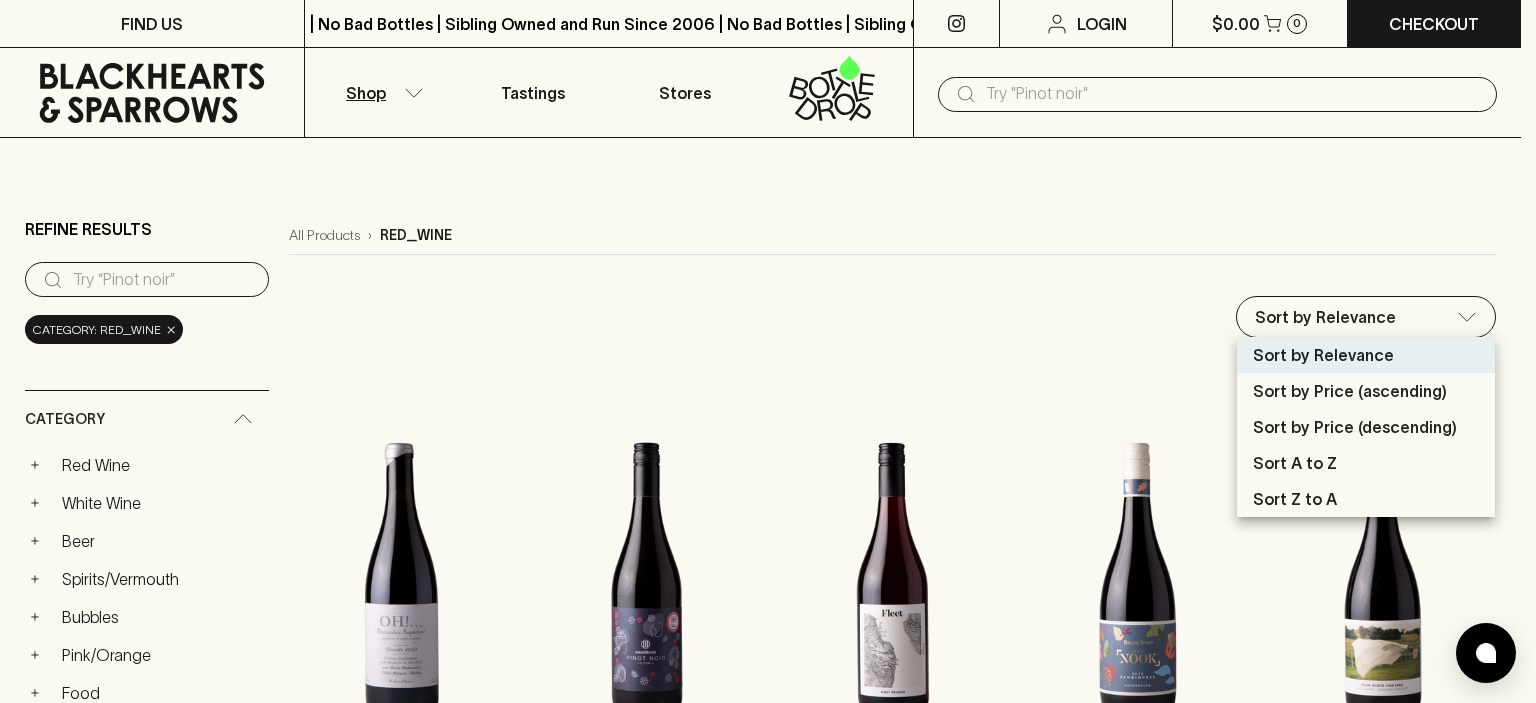 click on "FIND US | No Bad Bottles | Sibling Owned and Run Since [YEAR] | No Bad Bottles | Sibling Owned and Run Since [YEAR] | No Bad Bottles | Sibling Owned and Run Since [YEAR] | No Bad Bottles | Sibling Owned and Run Since [YEAR] | No Bad Bottles | Sibling Owned and Run Since [YEAR] | No Bad Bottles | Sibling Owned and Run Since [YEAR] | No Bad Bottles | Sibling Owned and Run Since [YEAR] | No Bad Bottles | Sibling Owned and Run Since [YEAR]
⠀ | No Bad Bottles | Sibling Owned and Run Since [YEAR] | No Bad Bottles | Sibling Owned and Run Since [YEAR] | No Bad Bottles | Sibling Owned and Run Since [YEAR] | No Bad Bottles | Sibling Owned and Run Since [YEAR] | No Bad Bottles | Sibling Owned and Run Since [YEAR] | No Bad Bottles | Sibling Owned and Run Since [YEAR] | No Bad Bottles | Sibling Owned and Run Since [YEAR] | No Bad Bottles | Sibling Owned and Run Since [YEAR]
⠀ Login $0.00 0 Checkout Shop Tastings Stores ​ Refine Results ​ Category: red_wine × Category + Red Wine + White Wine + Beer + Spirits/Vermouth" at bounding box center (768, 1919) 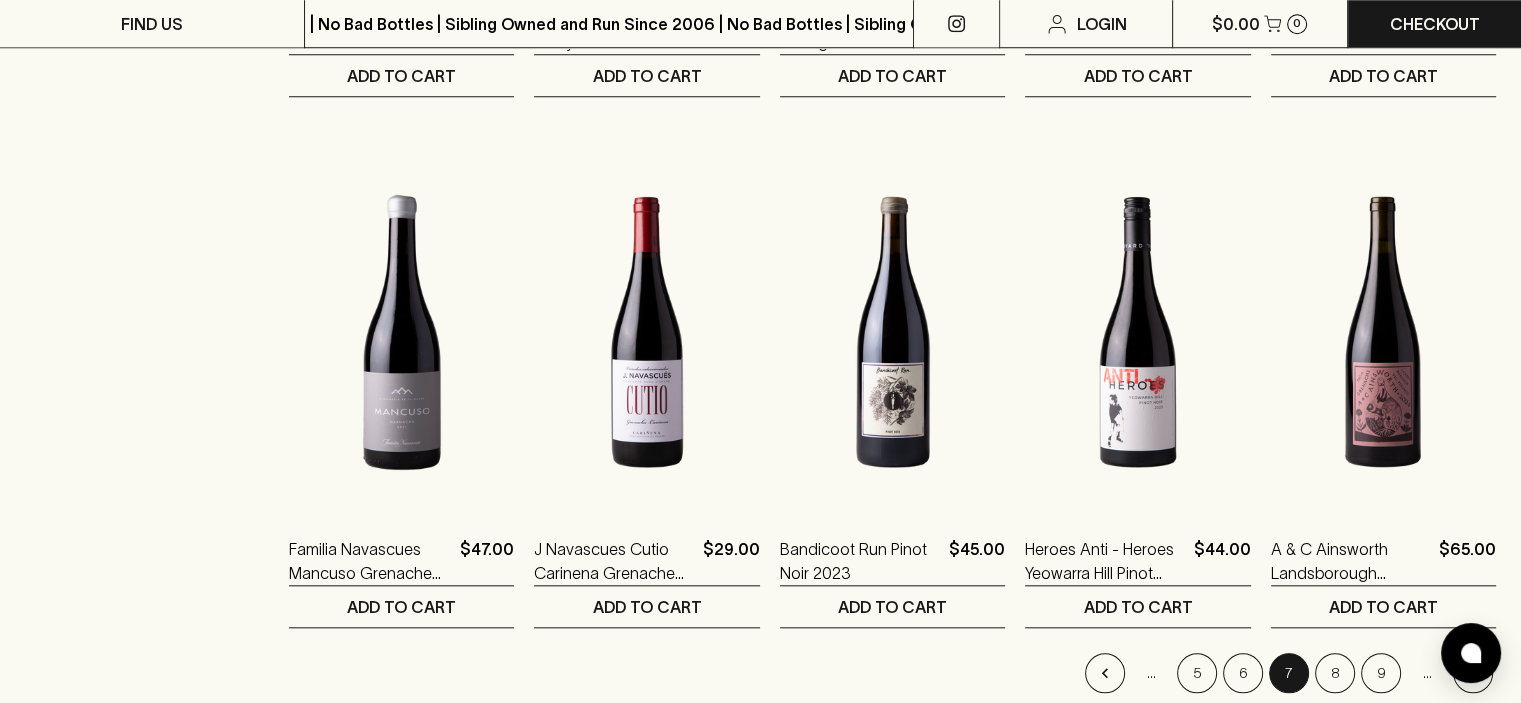 scroll, scrollTop: 0, scrollLeft: 0, axis: both 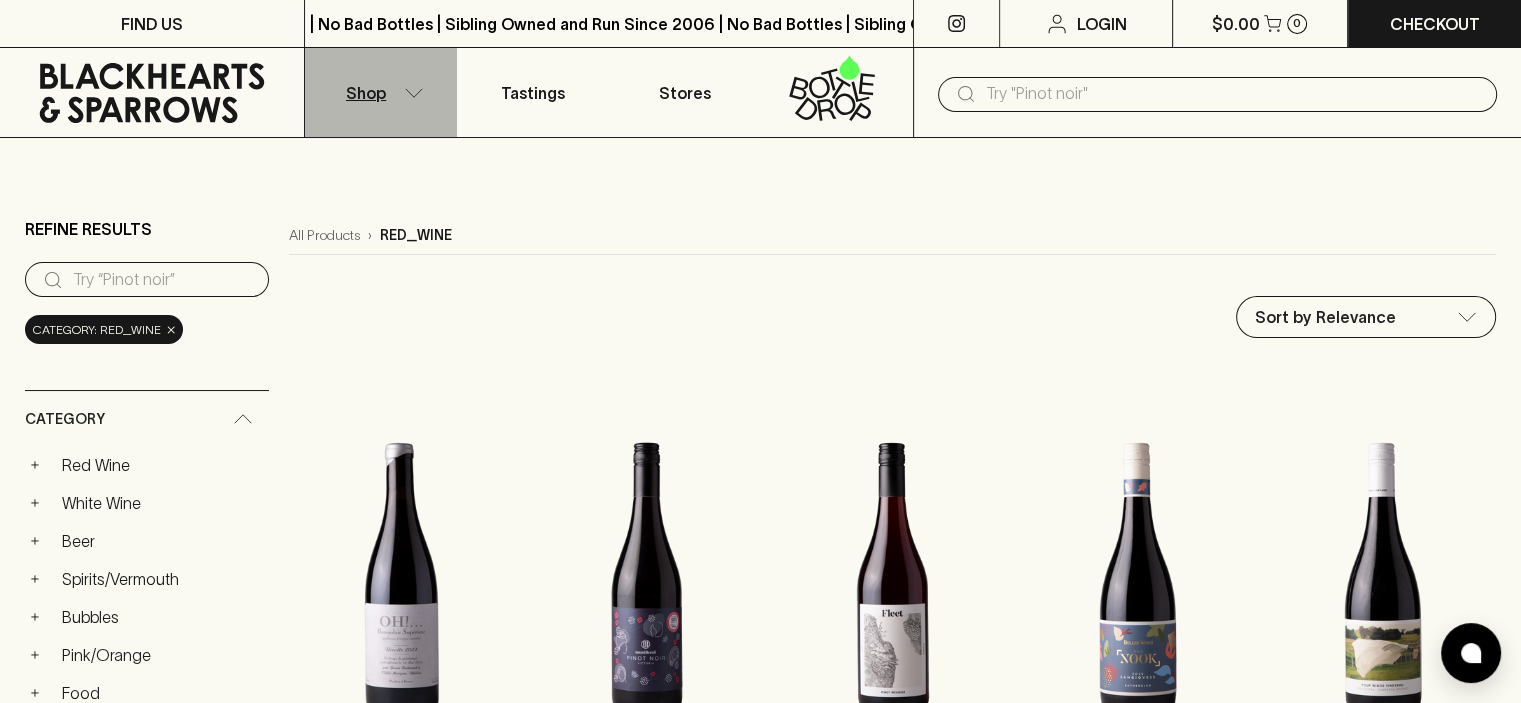 click on "Shop" at bounding box center (381, 92) 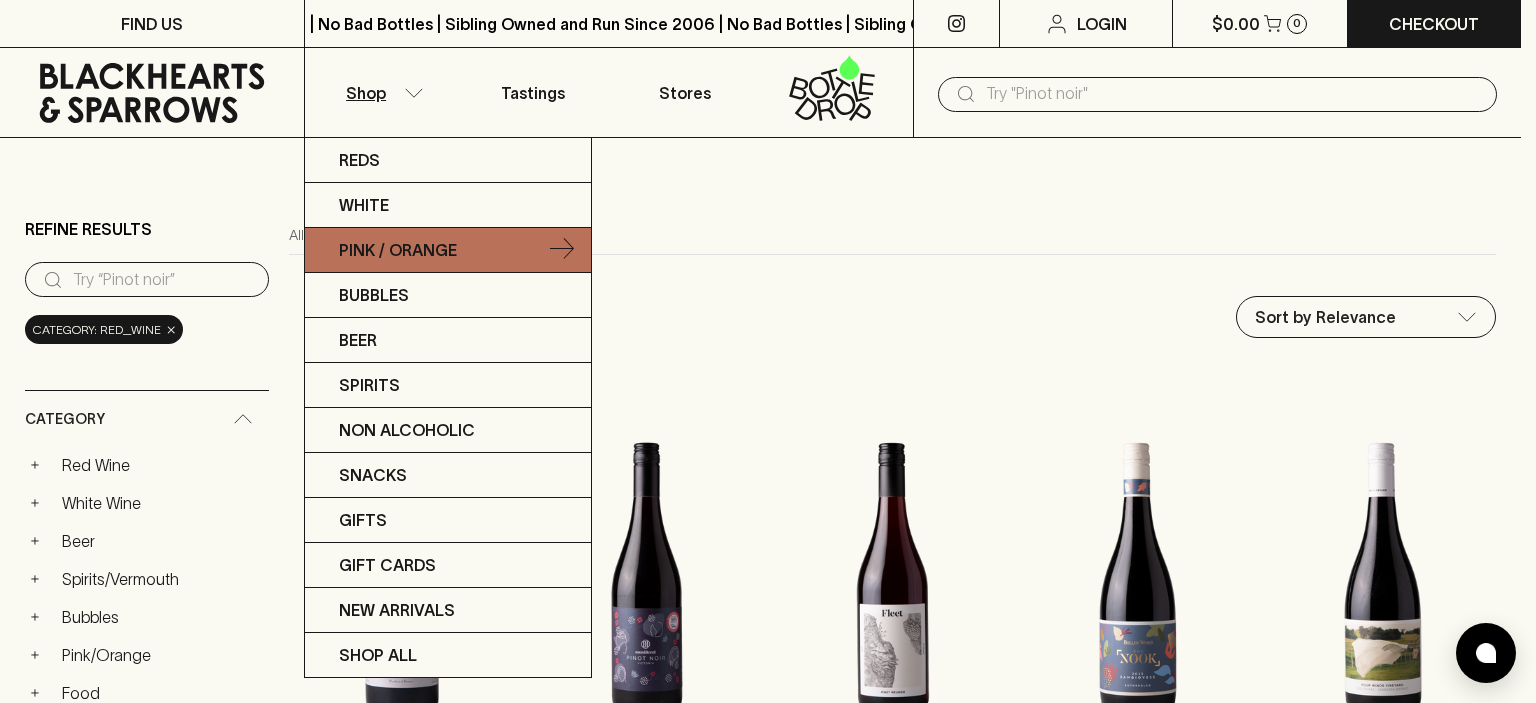 click on "Pink / Orange" at bounding box center (398, 250) 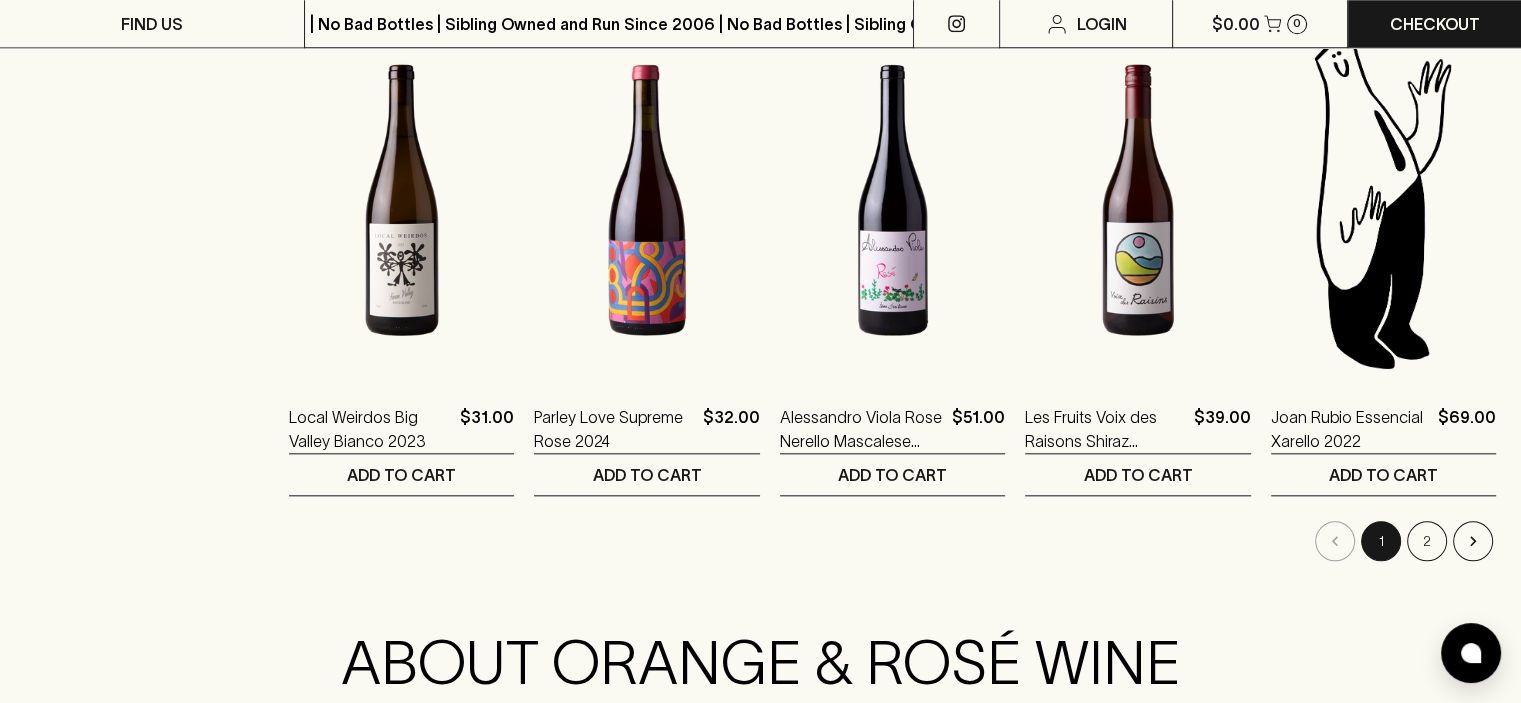 scroll, scrollTop: 1956, scrollLeft: 0, axis: vertical 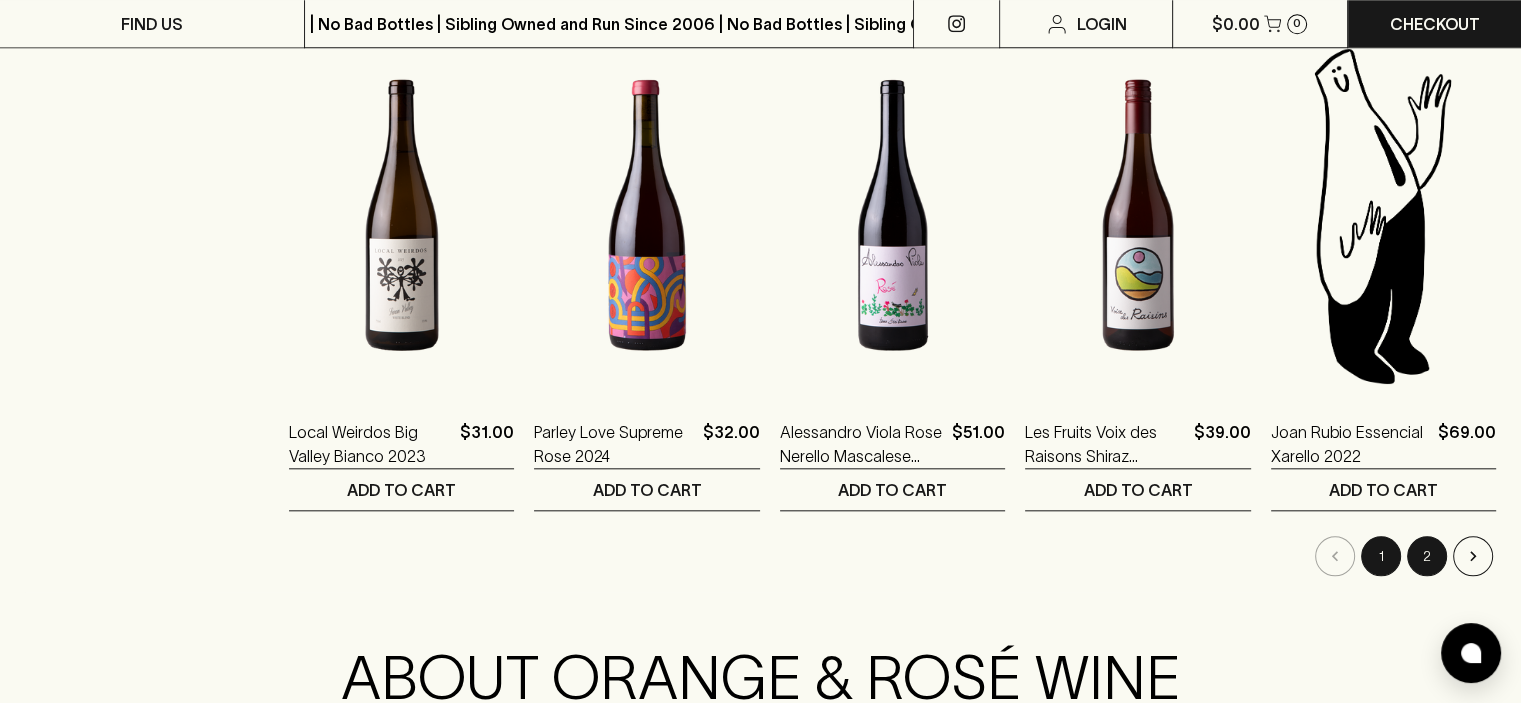 click on "2" at bounding box center (1427, 556) 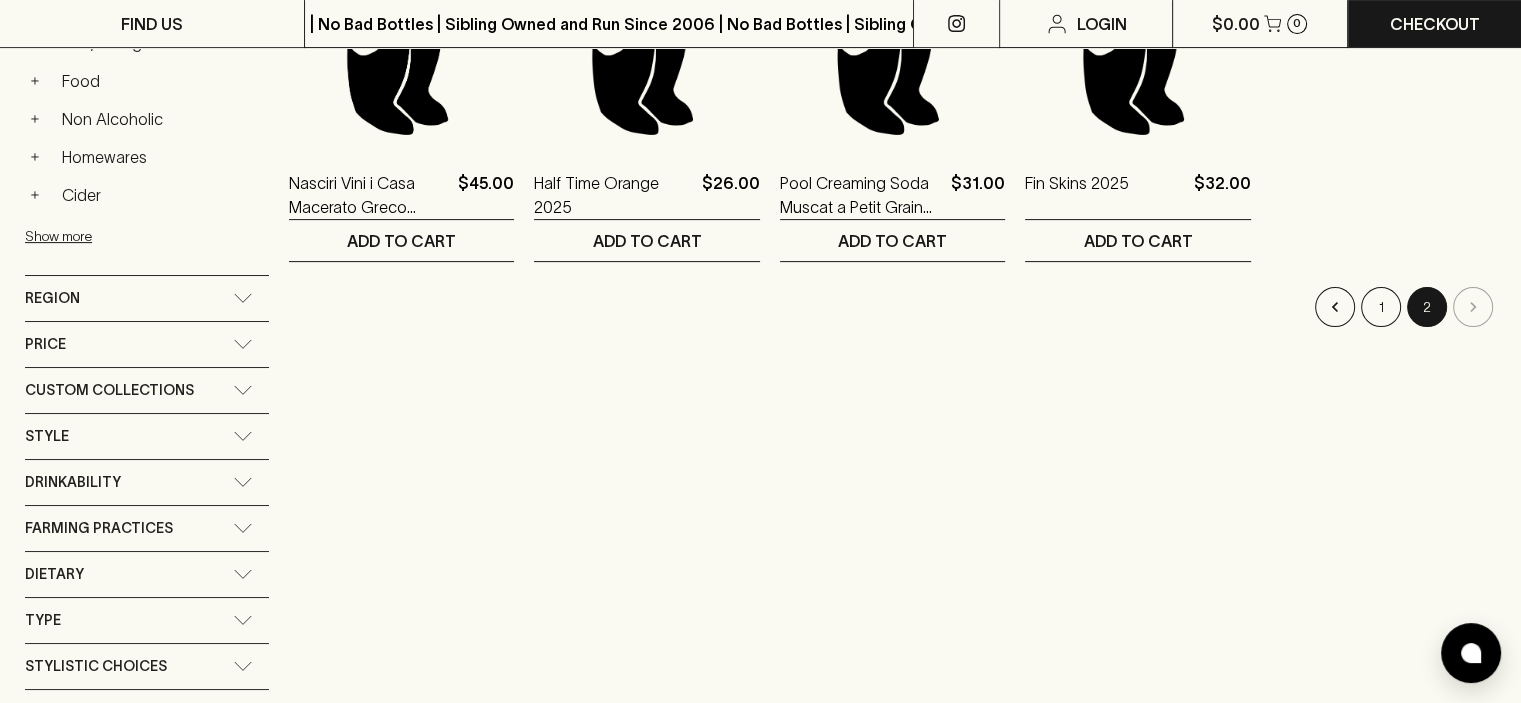 scroll, scrollTop: 609, scrollLeft: 0, axis: vertical 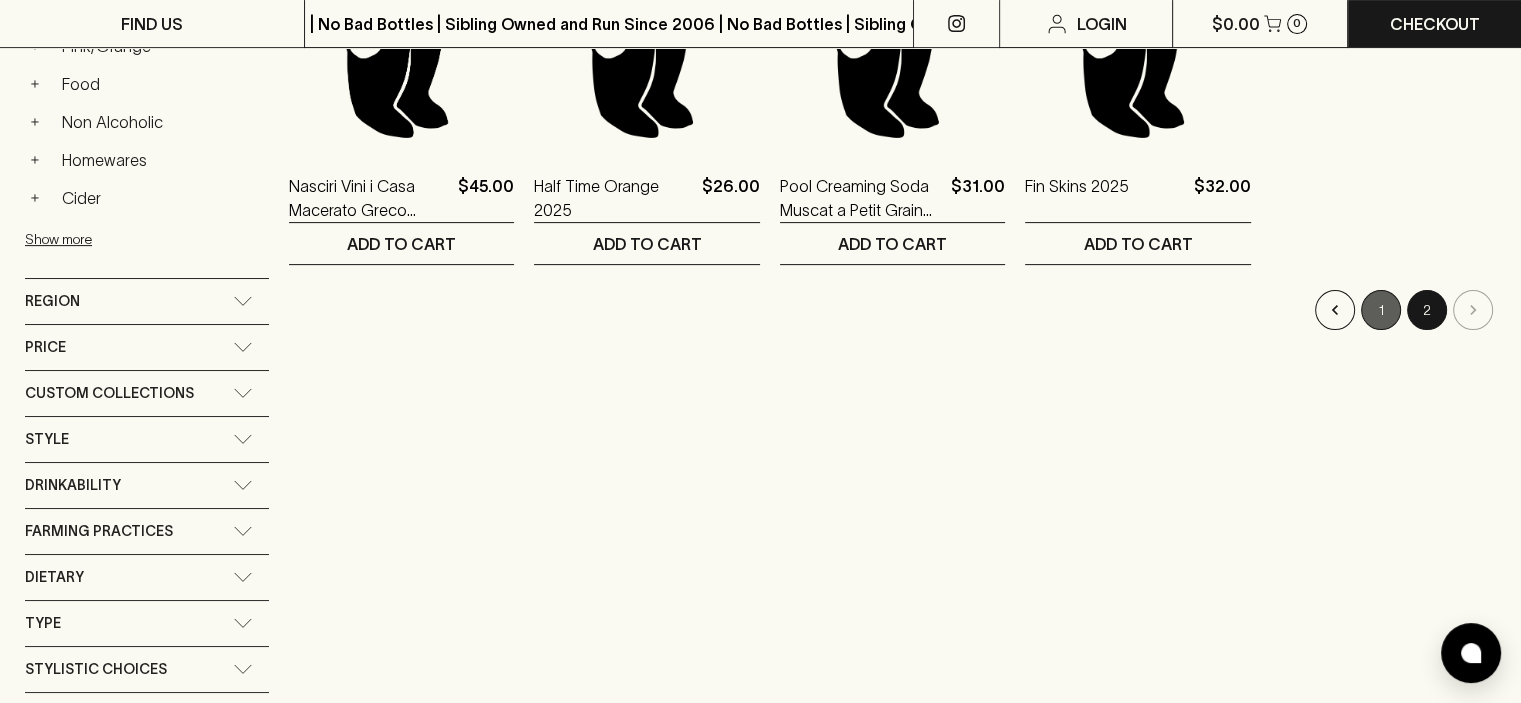 click on "1" at bounding box center (1381, 310) 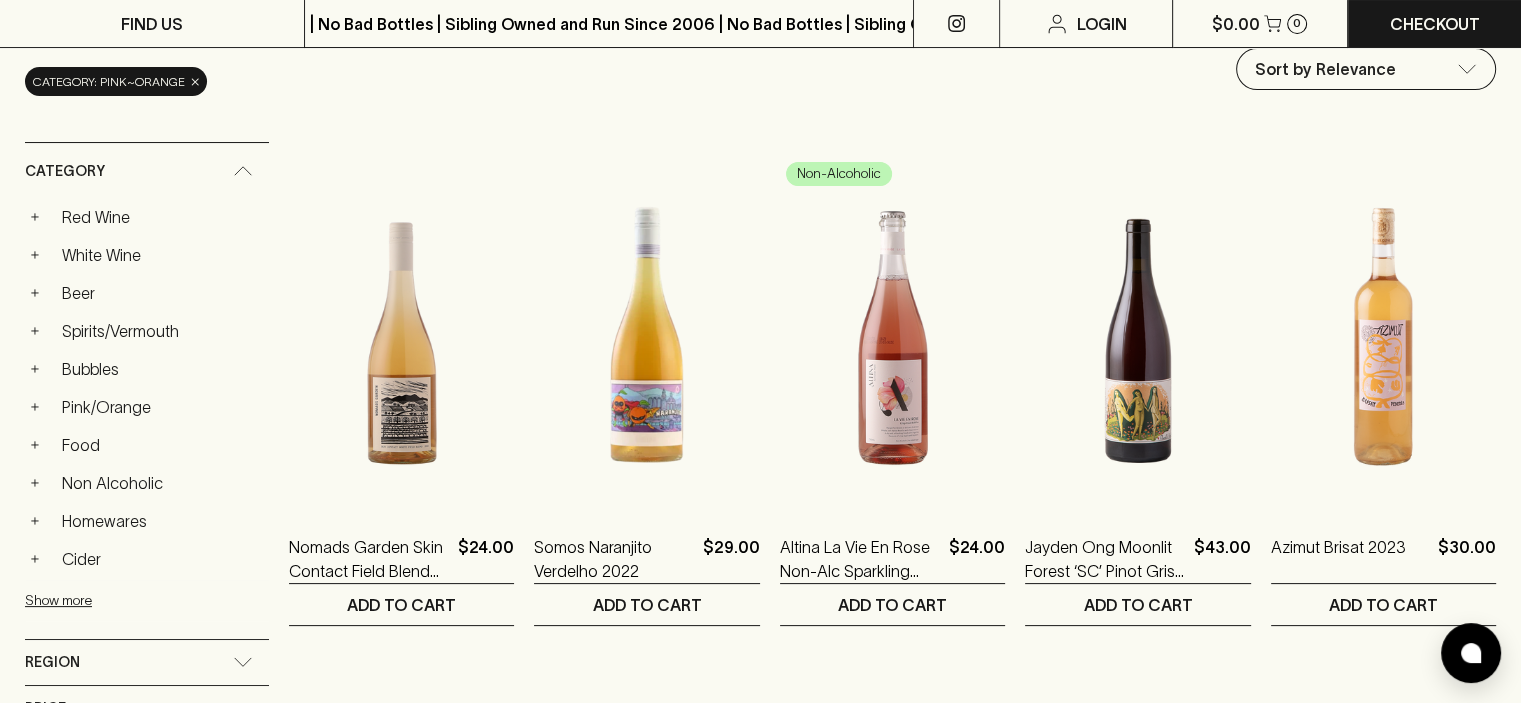 scroll, scrollTop: 273, scrollLeft: 0, axis: vertical 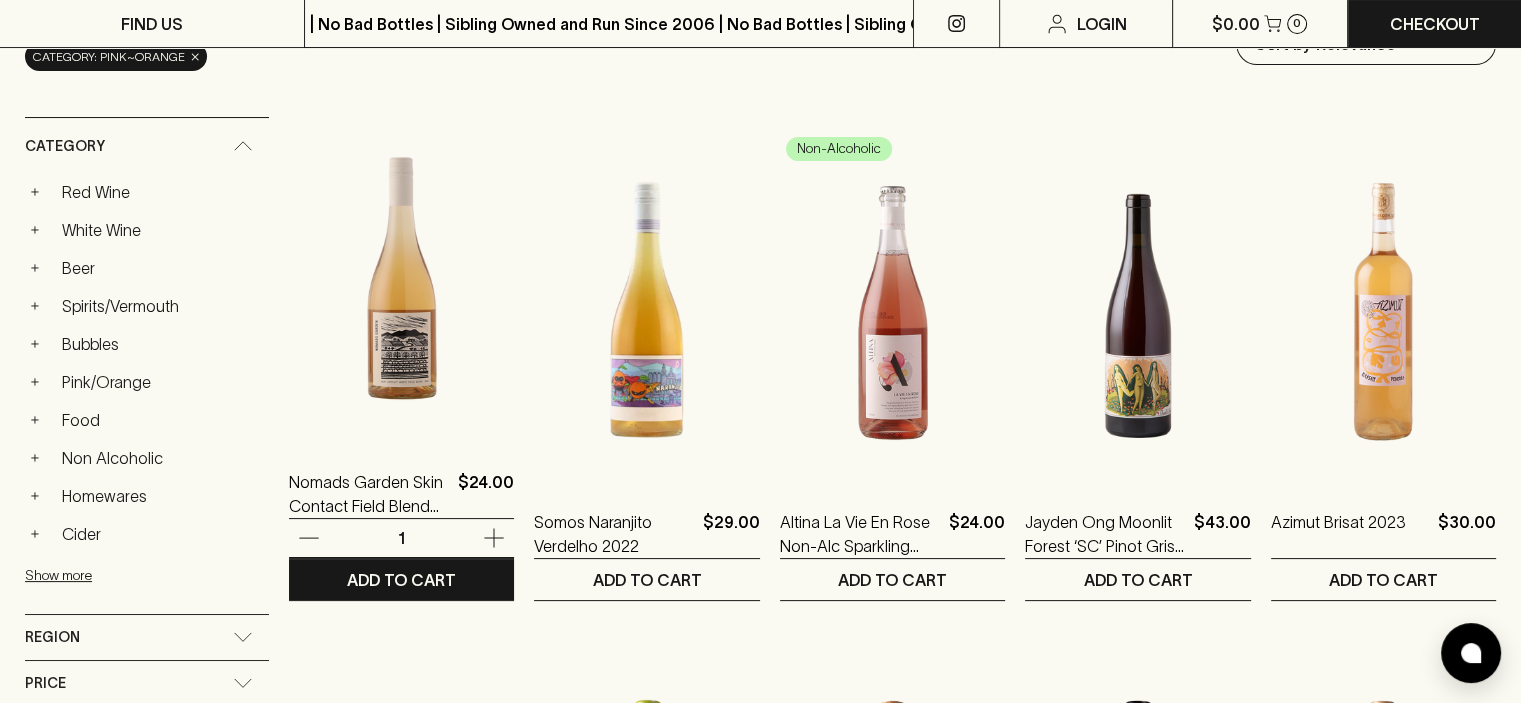 click at bounding box center [401, 265] 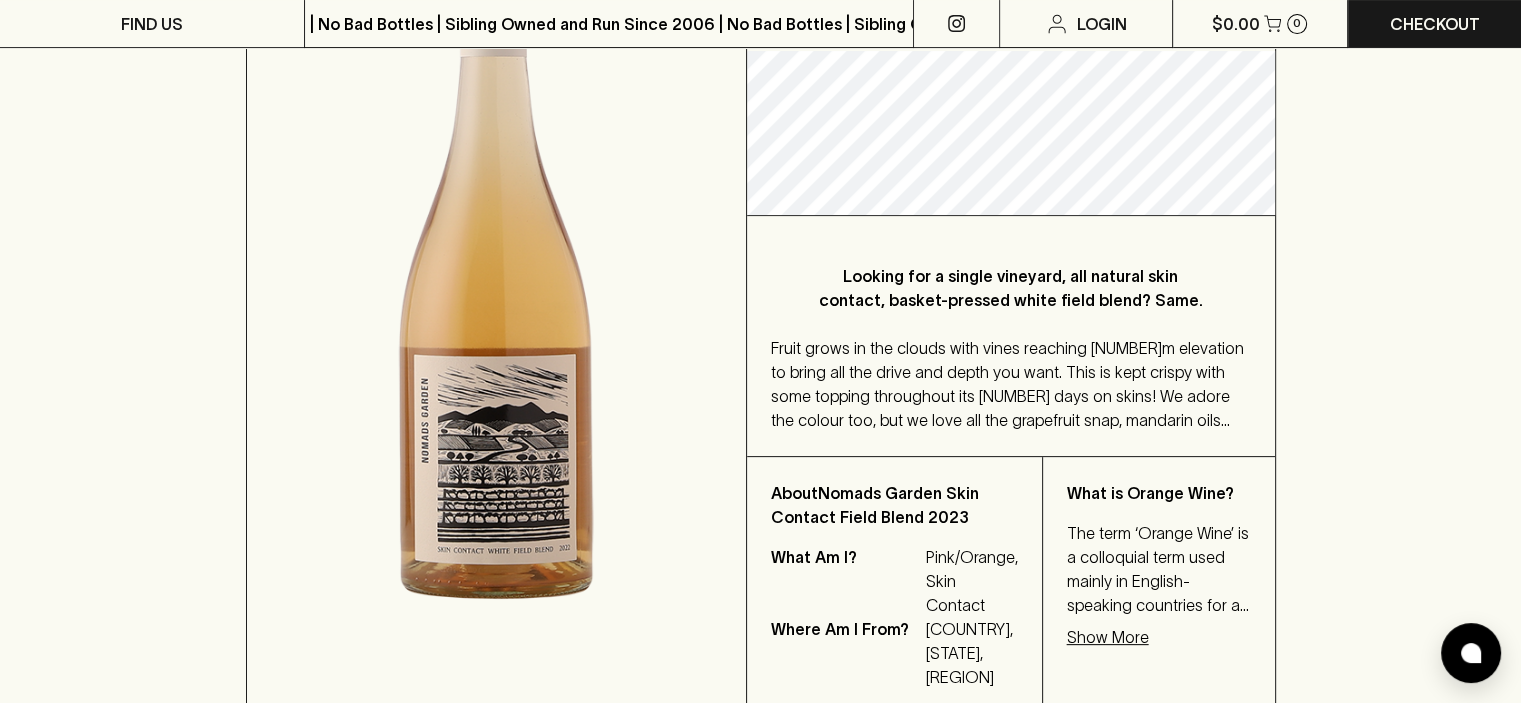 scroll, scrollTop: 475, scrollLeft: 0, axis: vertical 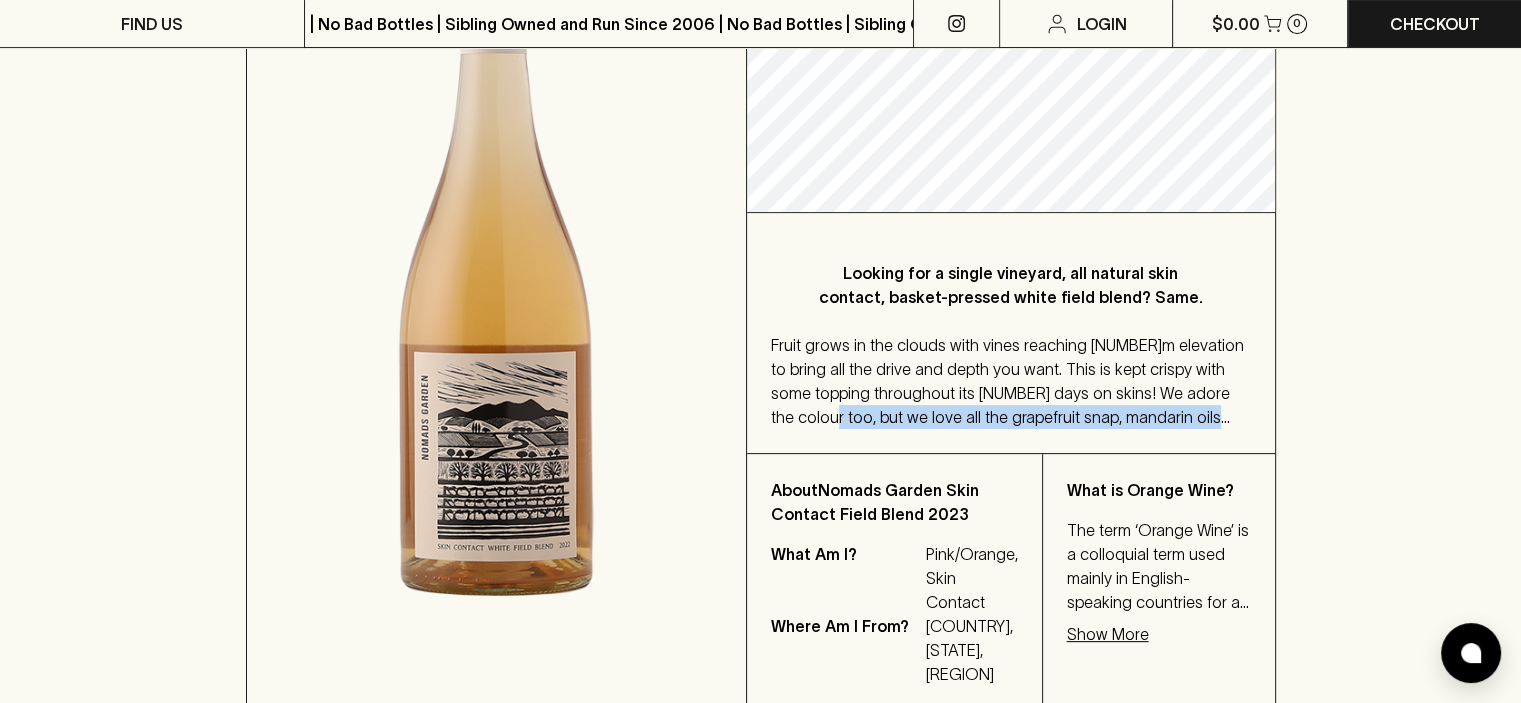 drag, startPoint x: 1244, startPoint y: 408, endPoint x: 1192, endPoint y: 391, distance: 54.708317 